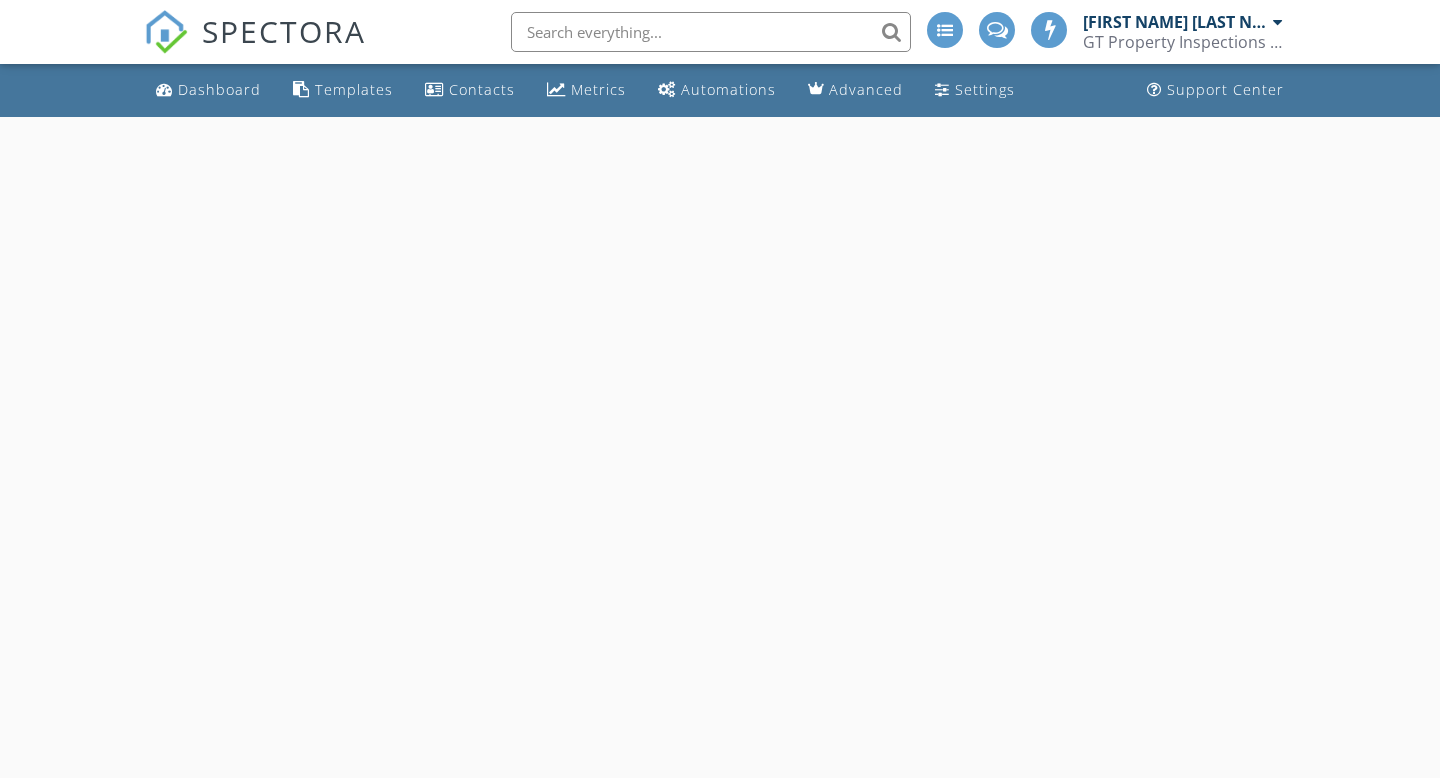 scroll, scrollTop: 0, scrollLeft: 0, axis: both 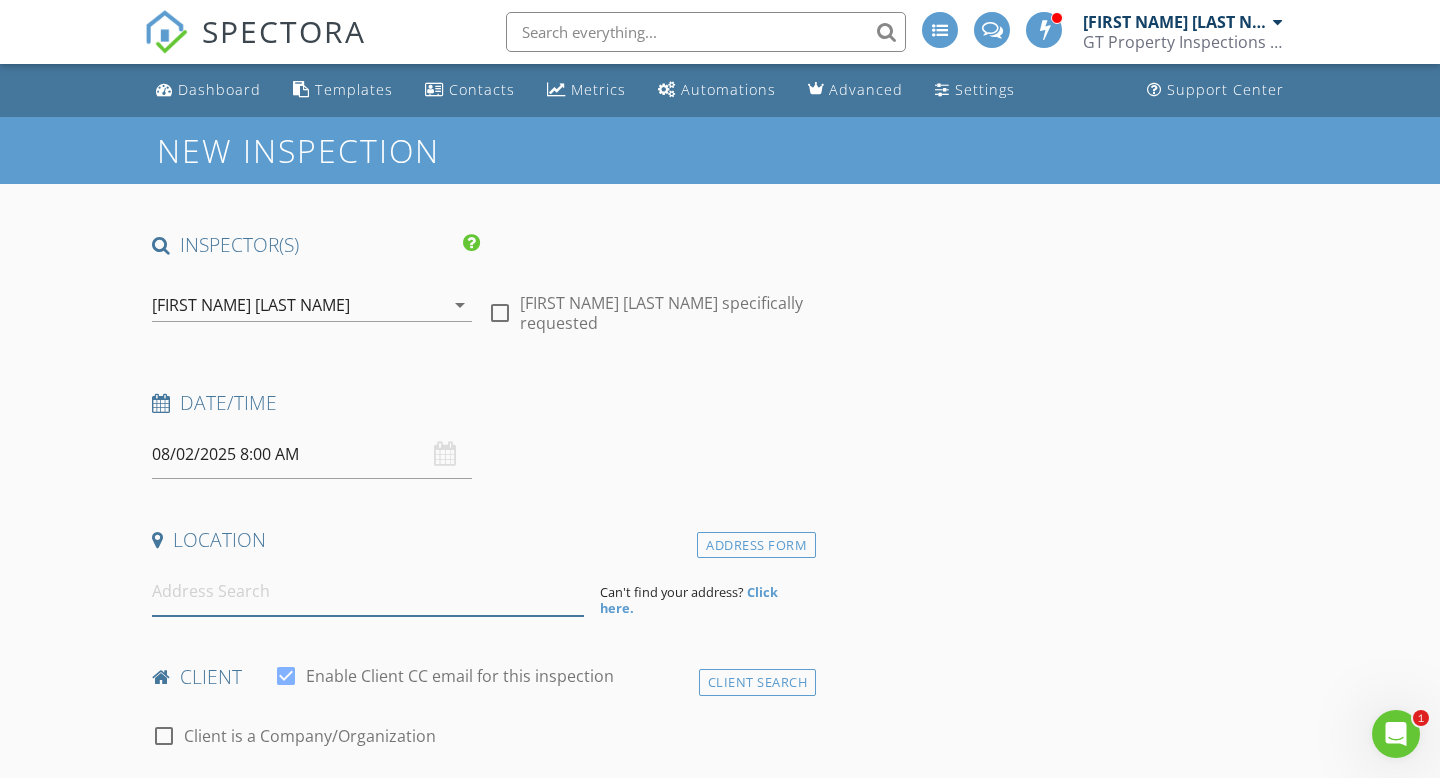 click at bounding box center [368, 591] 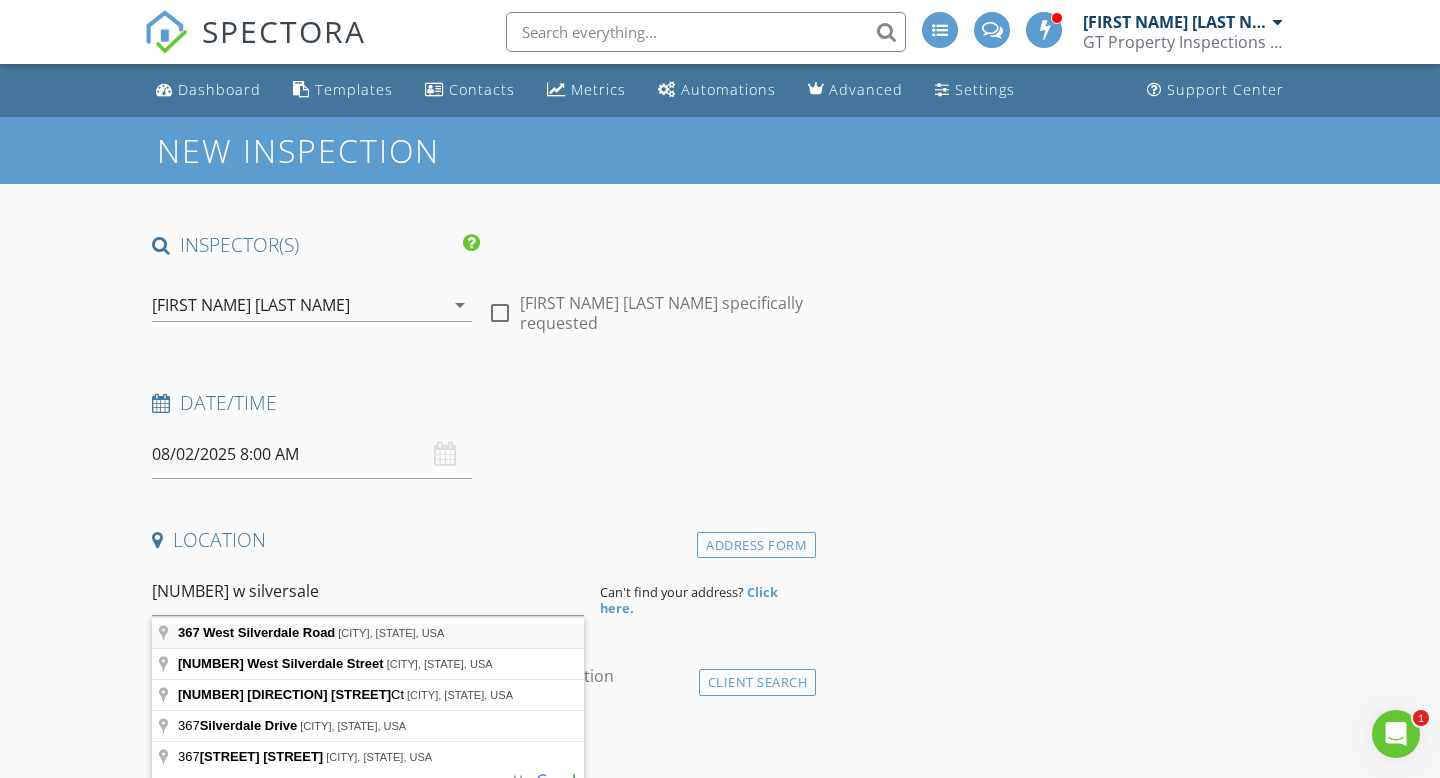 type on "[NUMBER] West Silverdale Road, [CITY], [STATE], USA" 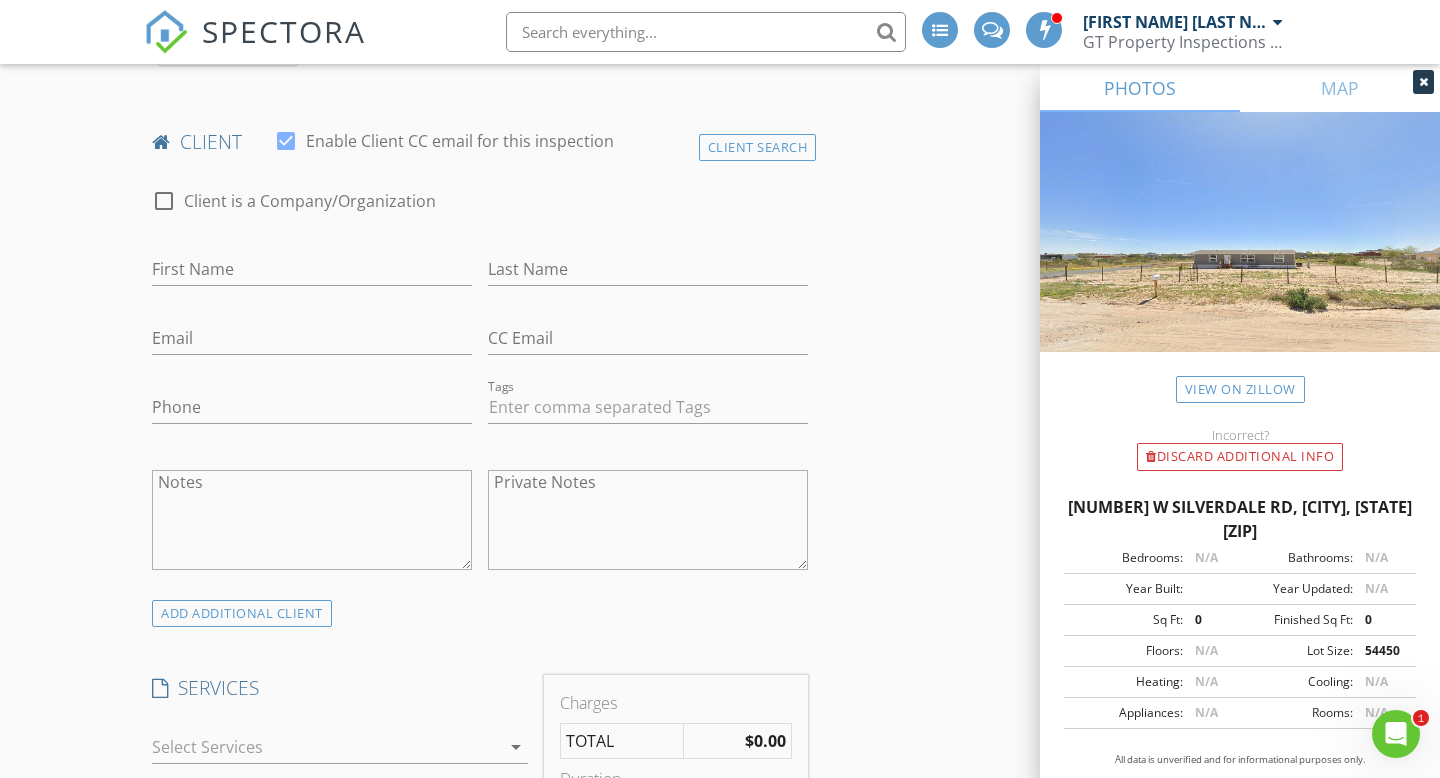 scroll, scrollTop: 964, scrollLeft: 0, axis: vertical 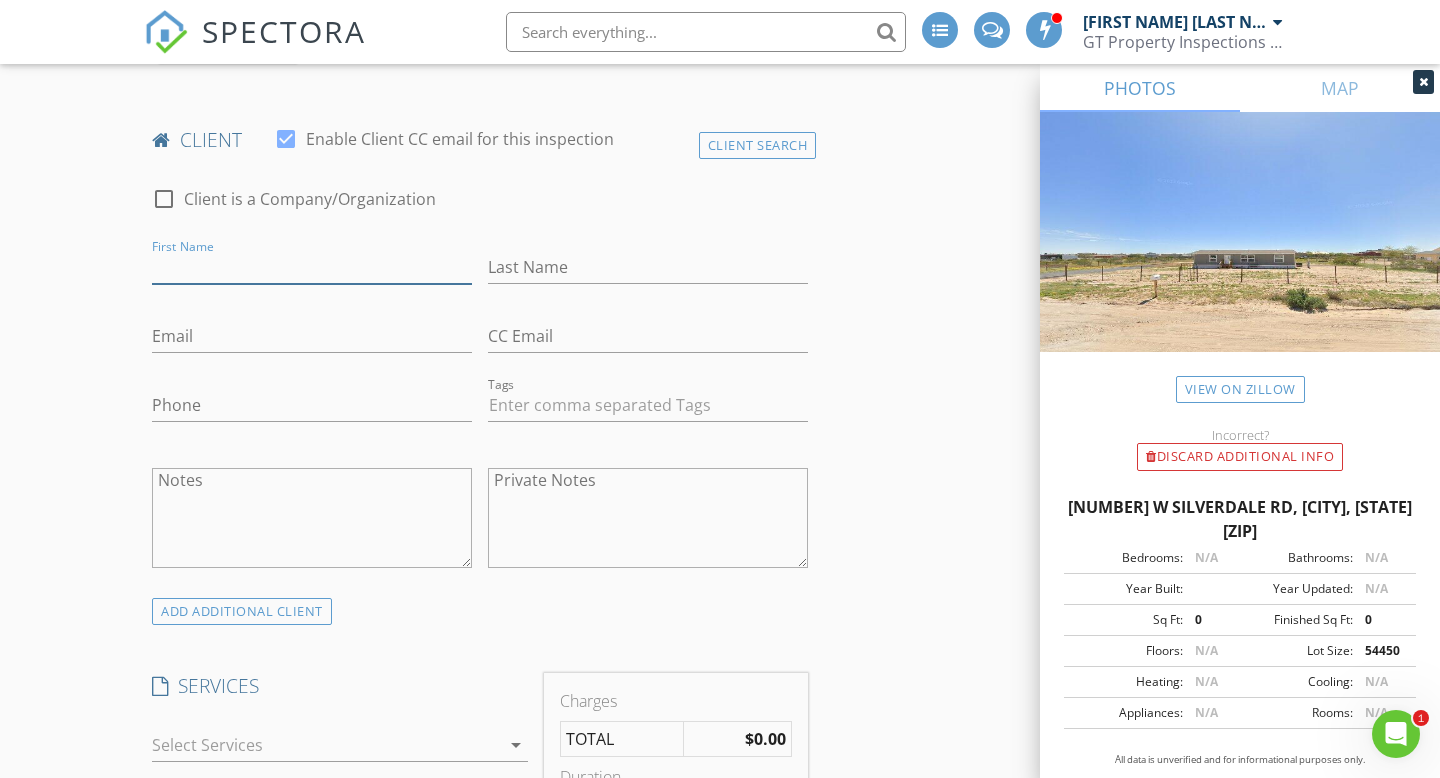 click on "First Name" at bounding box center (312, 267) 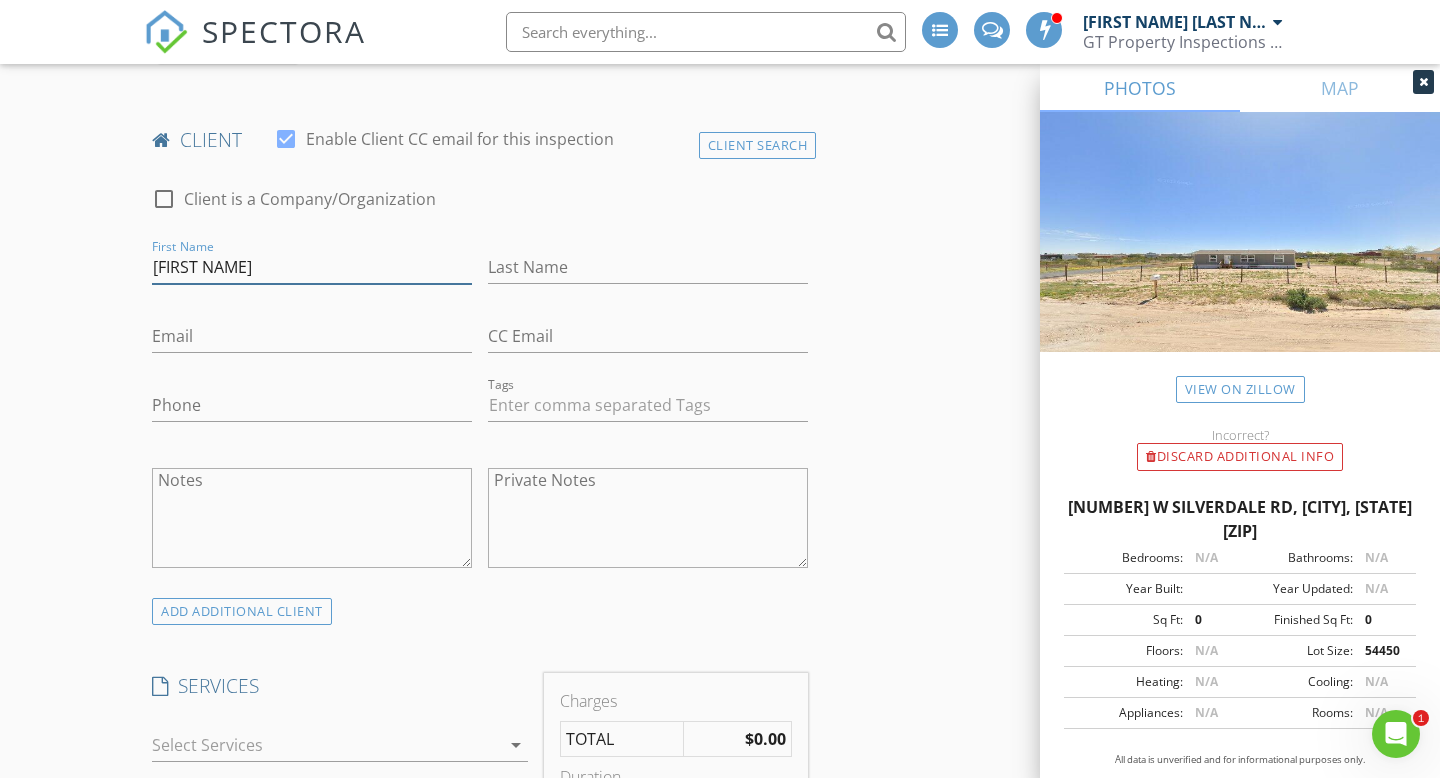 type on "Sheri" 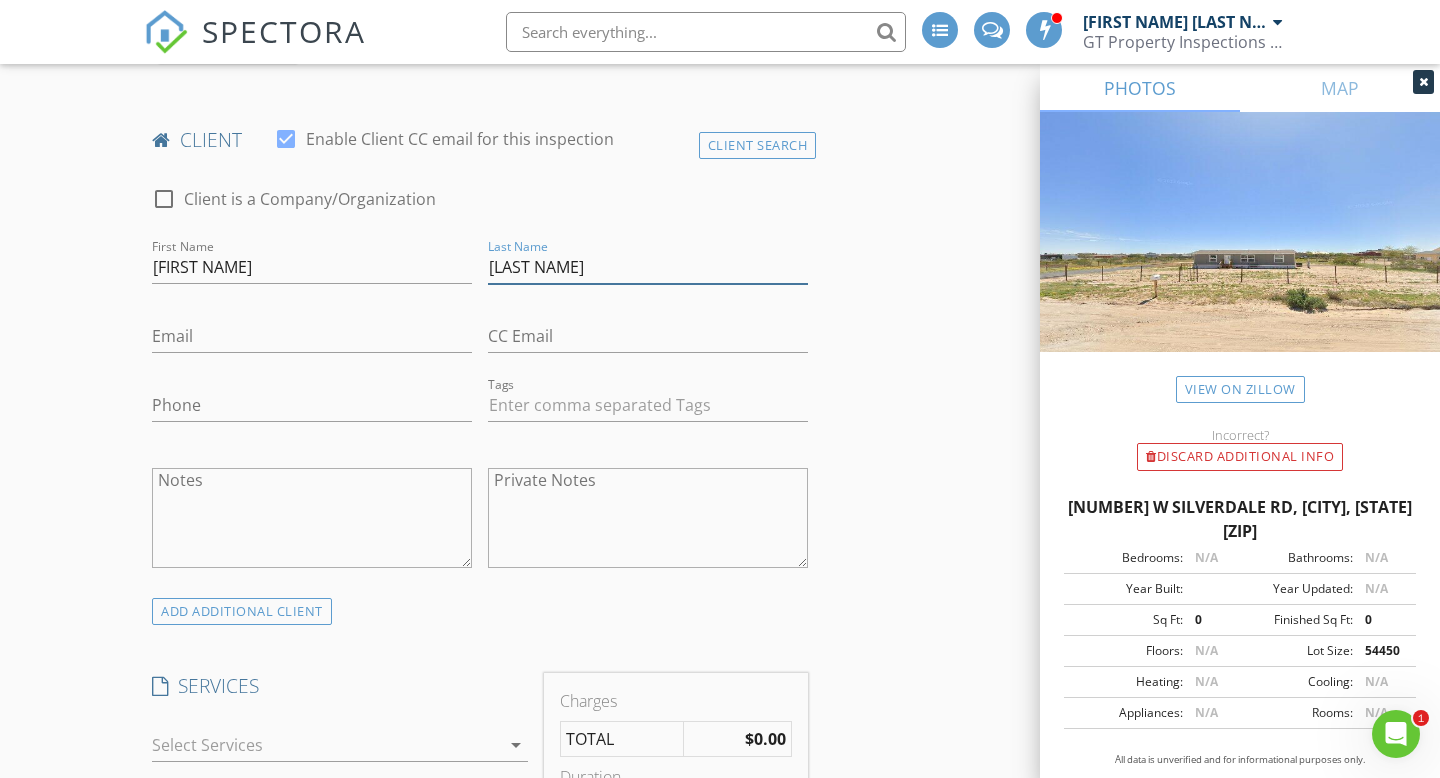 type on "Ladehoff" 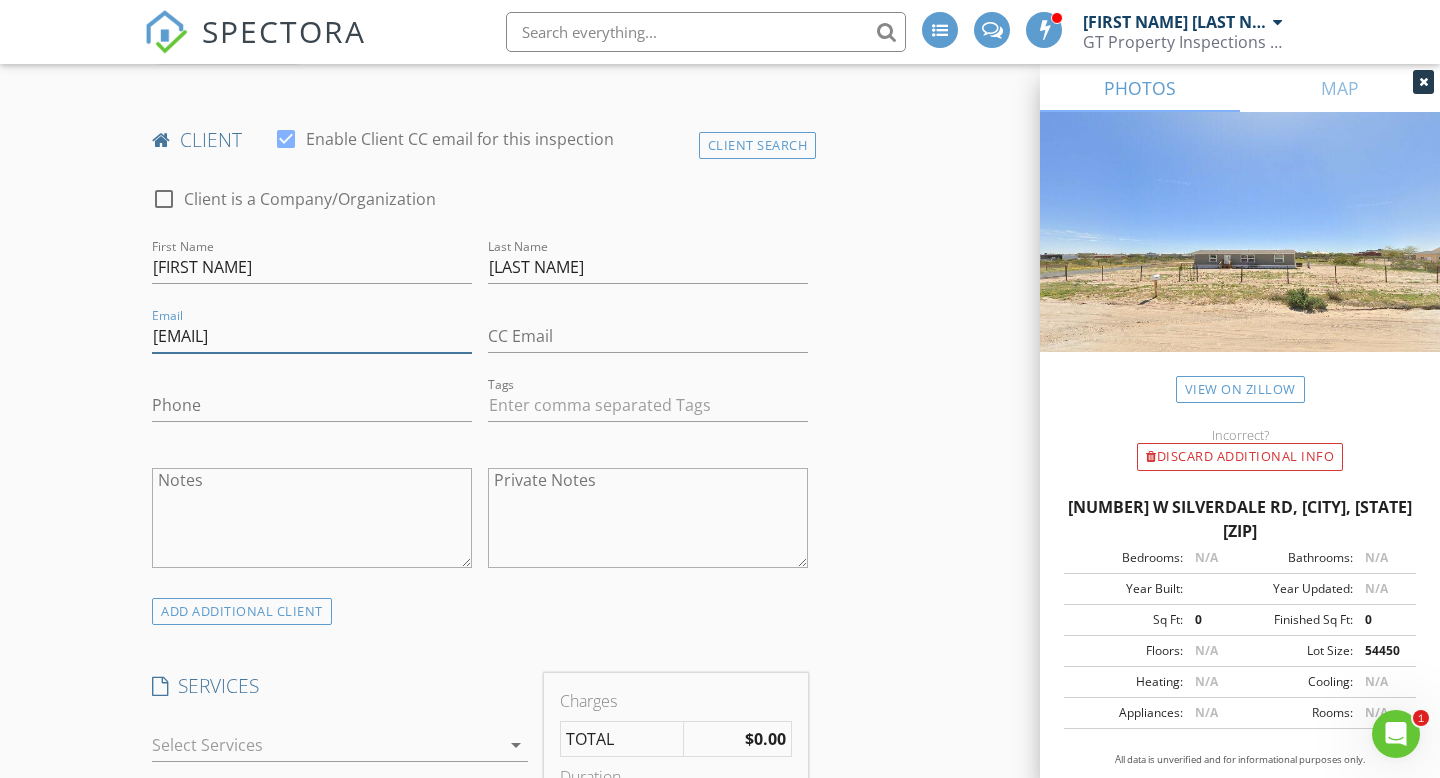 type on "saldehoff@aol.com" 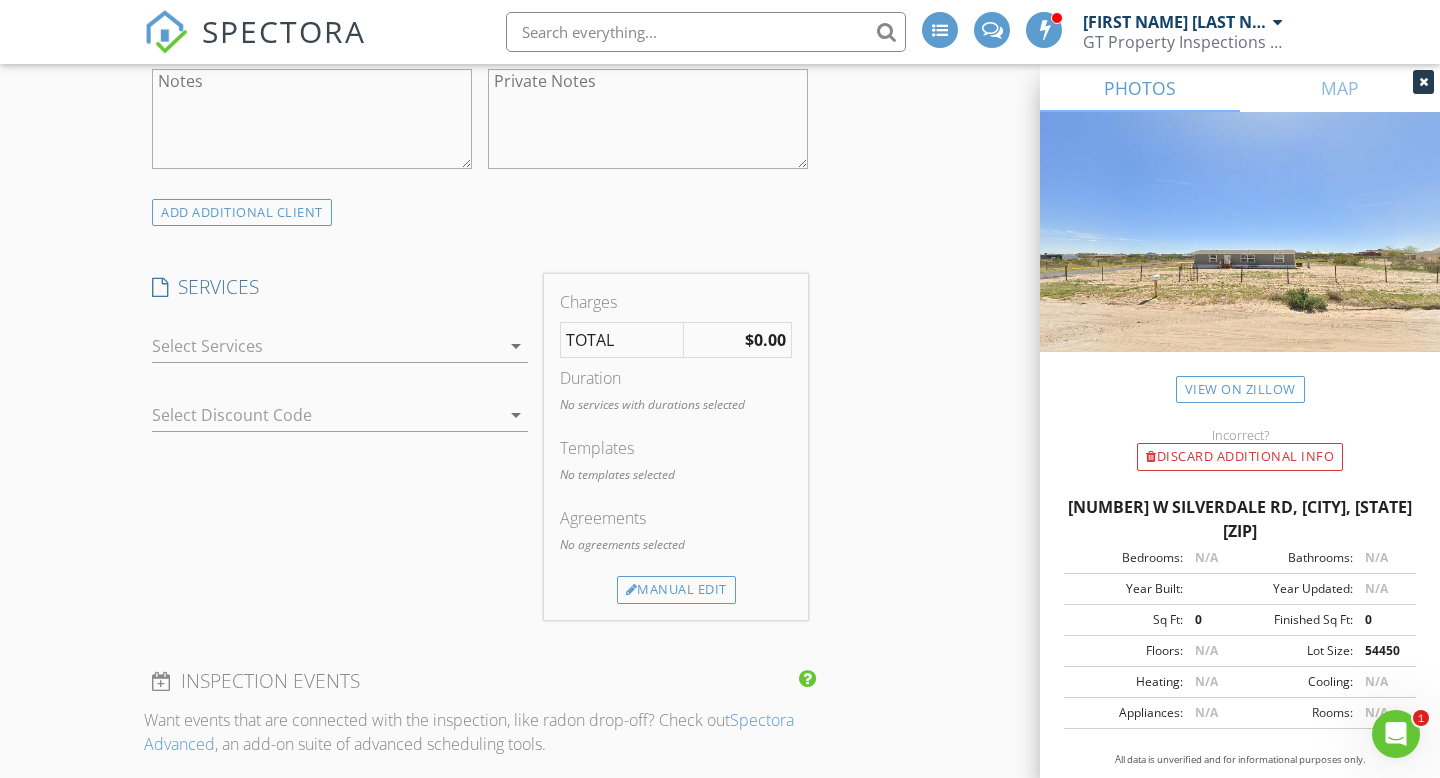 scroll, scrollTop: 1380, scrollLeft: 0, axis: vertical 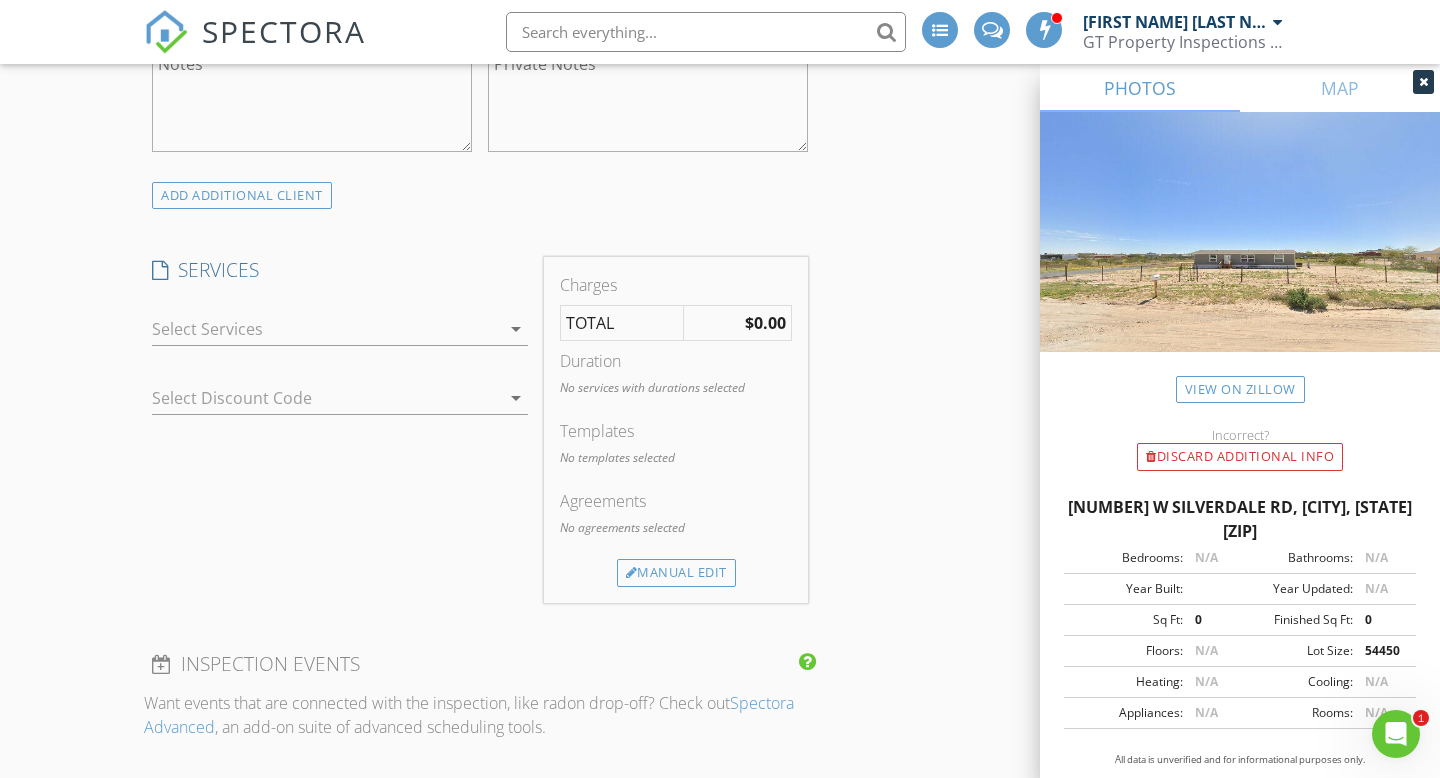 type on "480-433-9590" 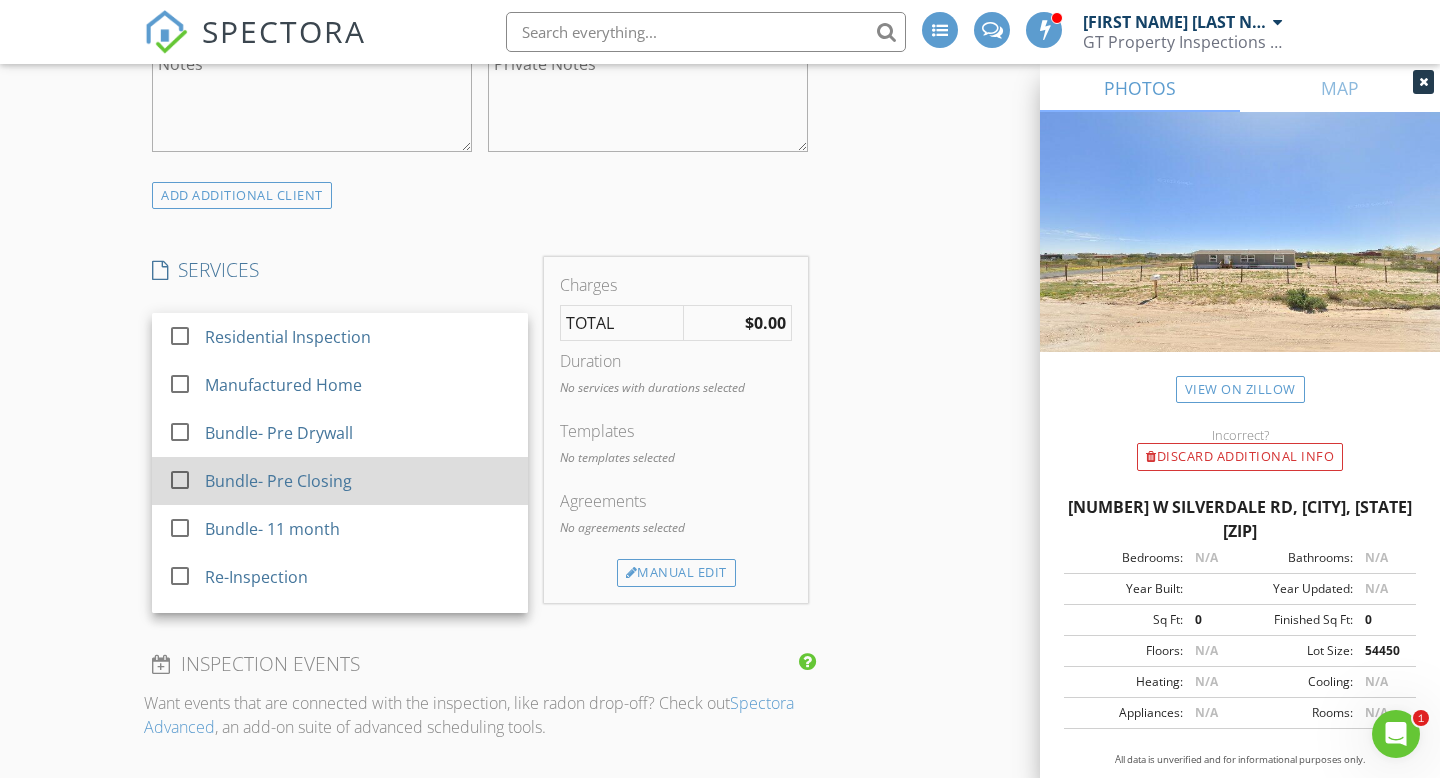 scroll, scrollTop: 84, scrollLeft: 0, axis: vertical 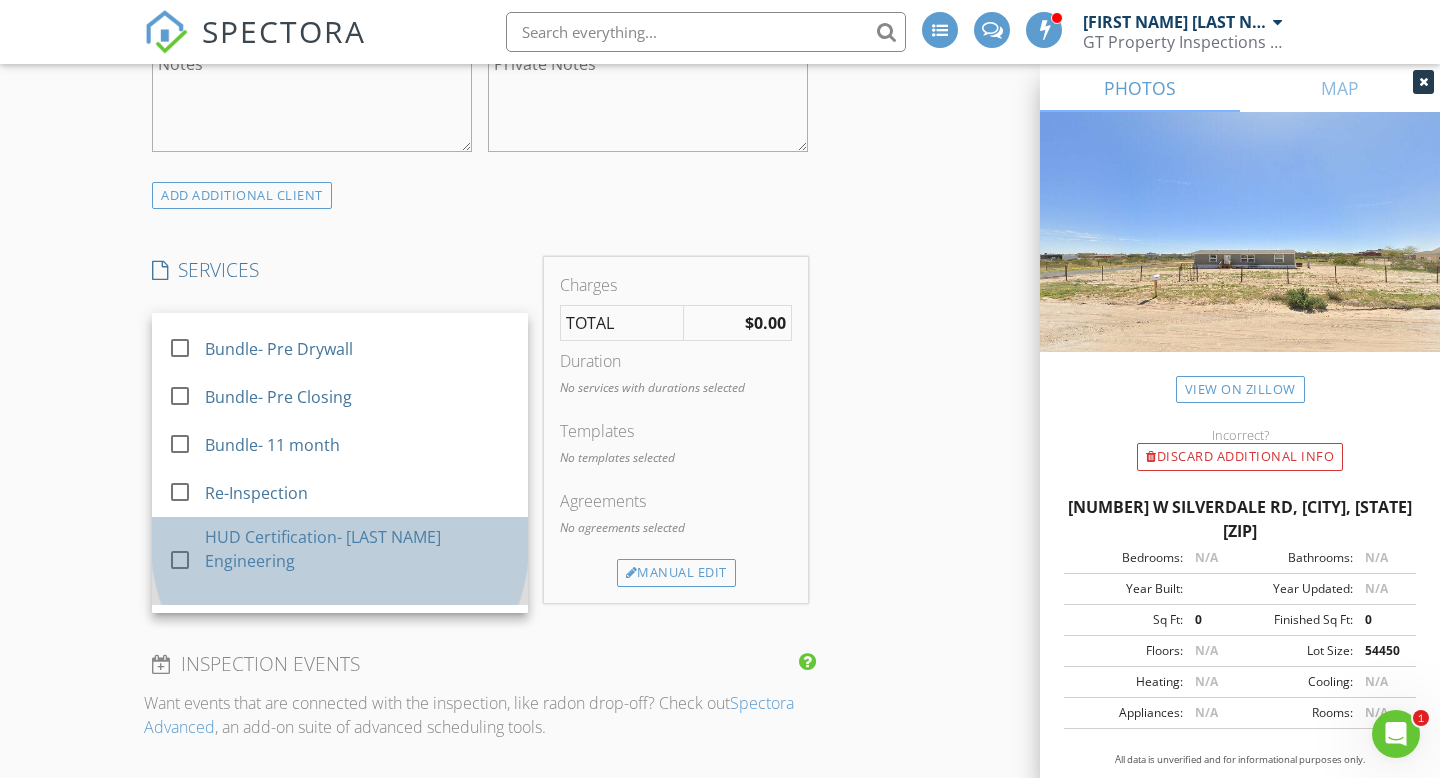 click on "HUD Certification- Hayman Engineering" at bounding box center (358, 549) 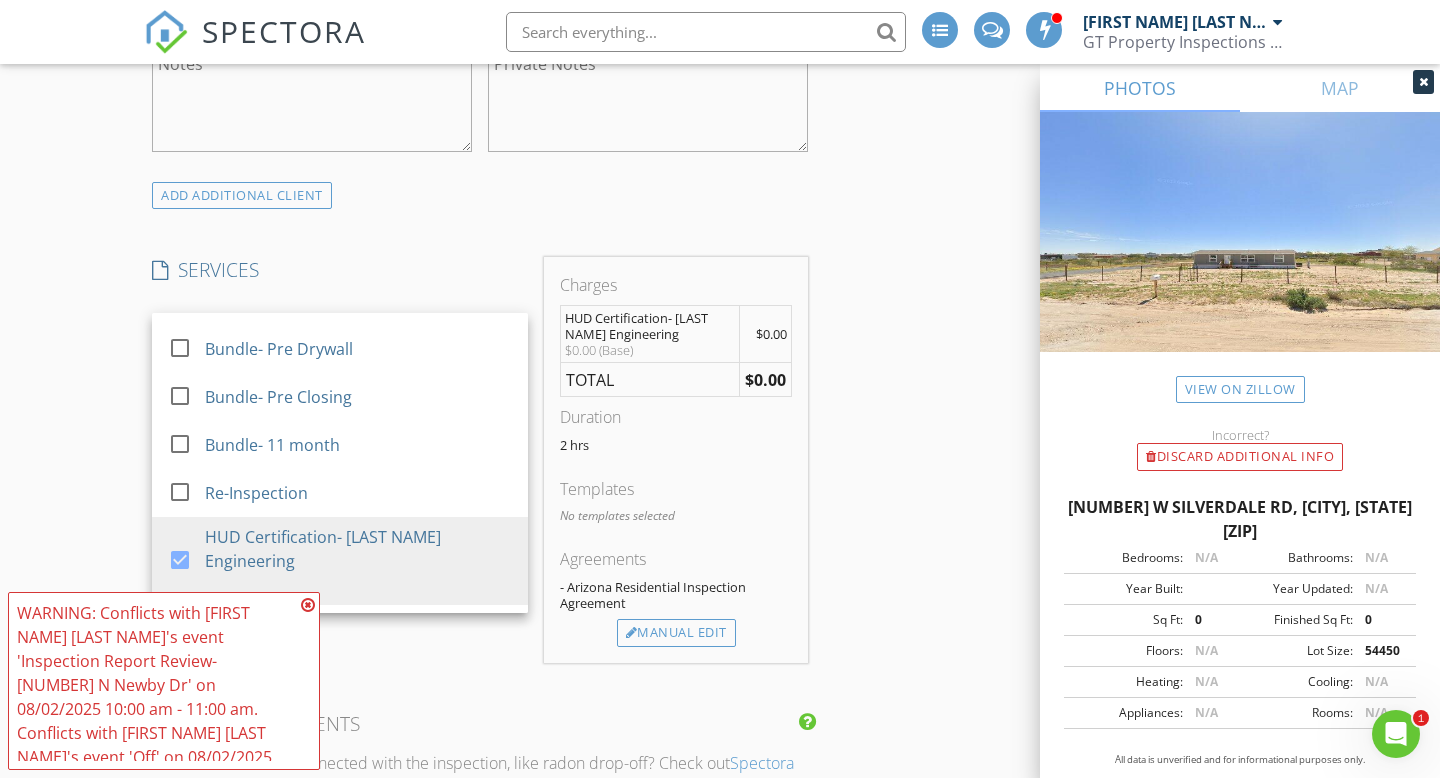 click on "New Inspection
INSPECTOR(S)
check_box   Gerald Sandoval   PRIMARY   Gerald Sandoval arrow_drop_down   check_box_outline_blank Gerald Sandoval specifically requested
Date/Time
08/02/2025 8:00 AM
Location
Address Search       Address 367 W Silverdale Rd   Unit   City San Tan Valley   State AZ   Zip 85143   County Pinal     Square Feet 0   Year Built   Foundation arrow_drop_down     Gerald Sandoval     8.7 miles     (28 minutes)
client
check_box Enable Client CC email for this inspection   Client Search     check_box_outline_blank Client is a Company/Organization     First Name Sheri   Last Name Ladehoff   Email saldehoff@aol.com   CC Email   Phone 480-433-9590         Tags         Notes   Private Notes
ADD ADDITIONAL client
SERVICES
check_box_outline_blank" at bounding box center (720, 754) 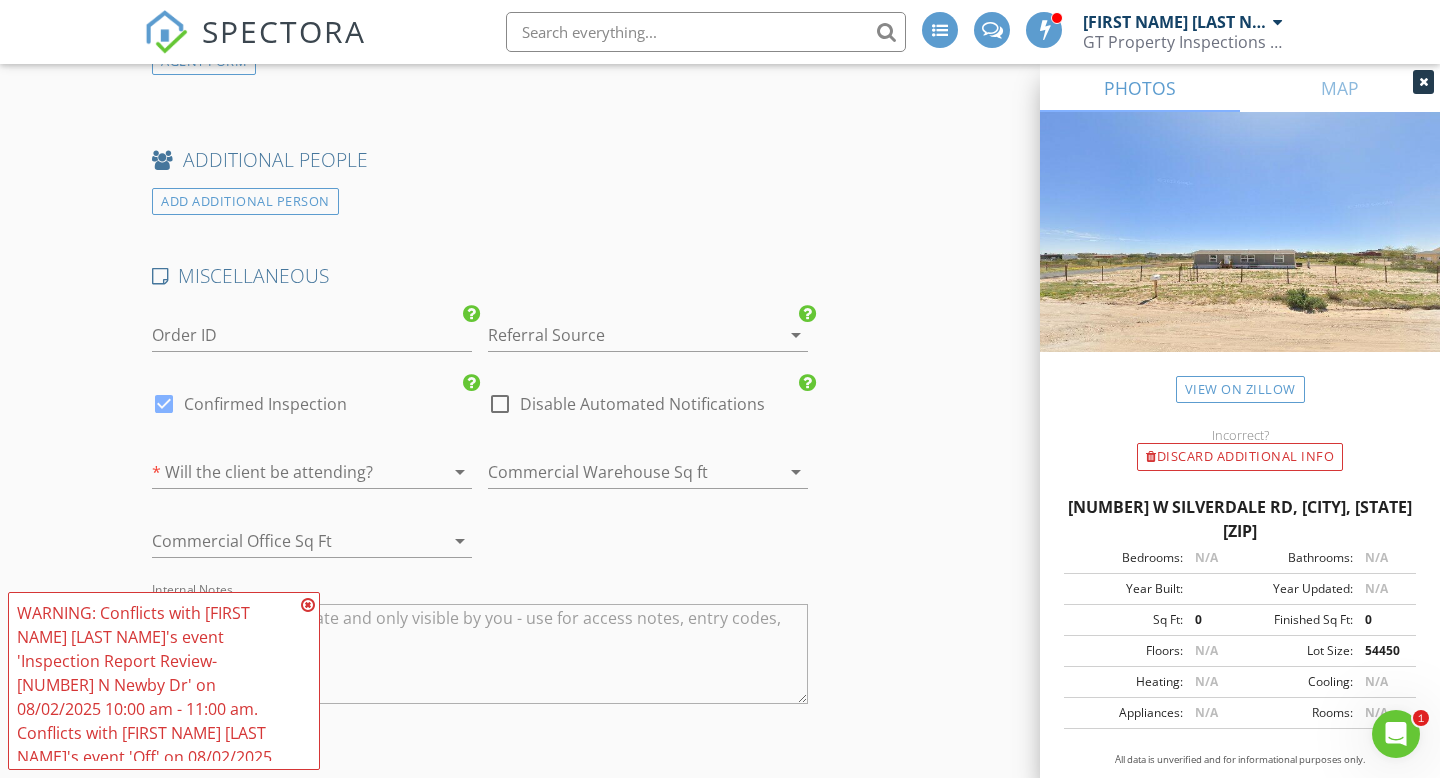 scroll, scrollTop: 2794, scrollLeft: 0, axis: vertical 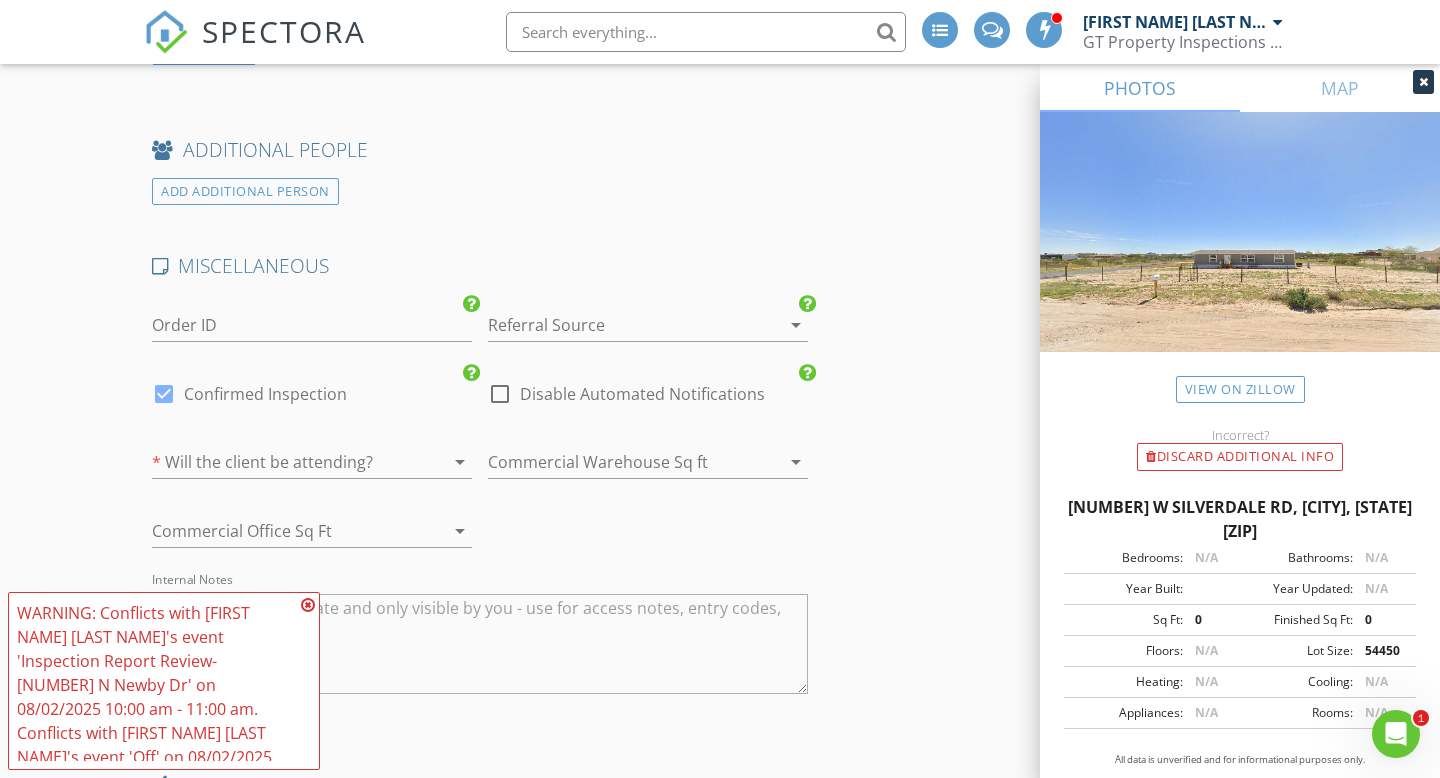 click at bounding box center [620, 325] 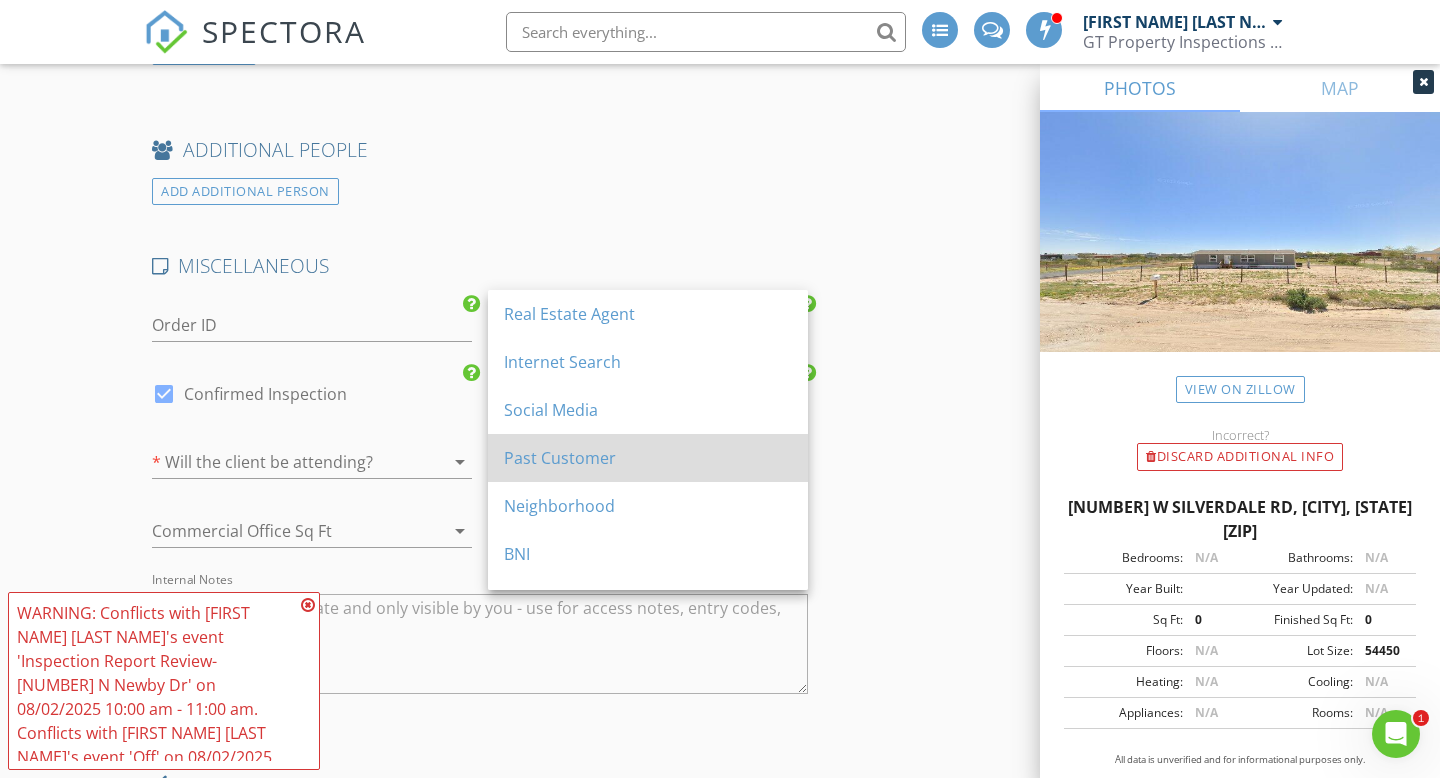 scroll, scrollTop: 132, scrollLeft: 0, axis: vertical 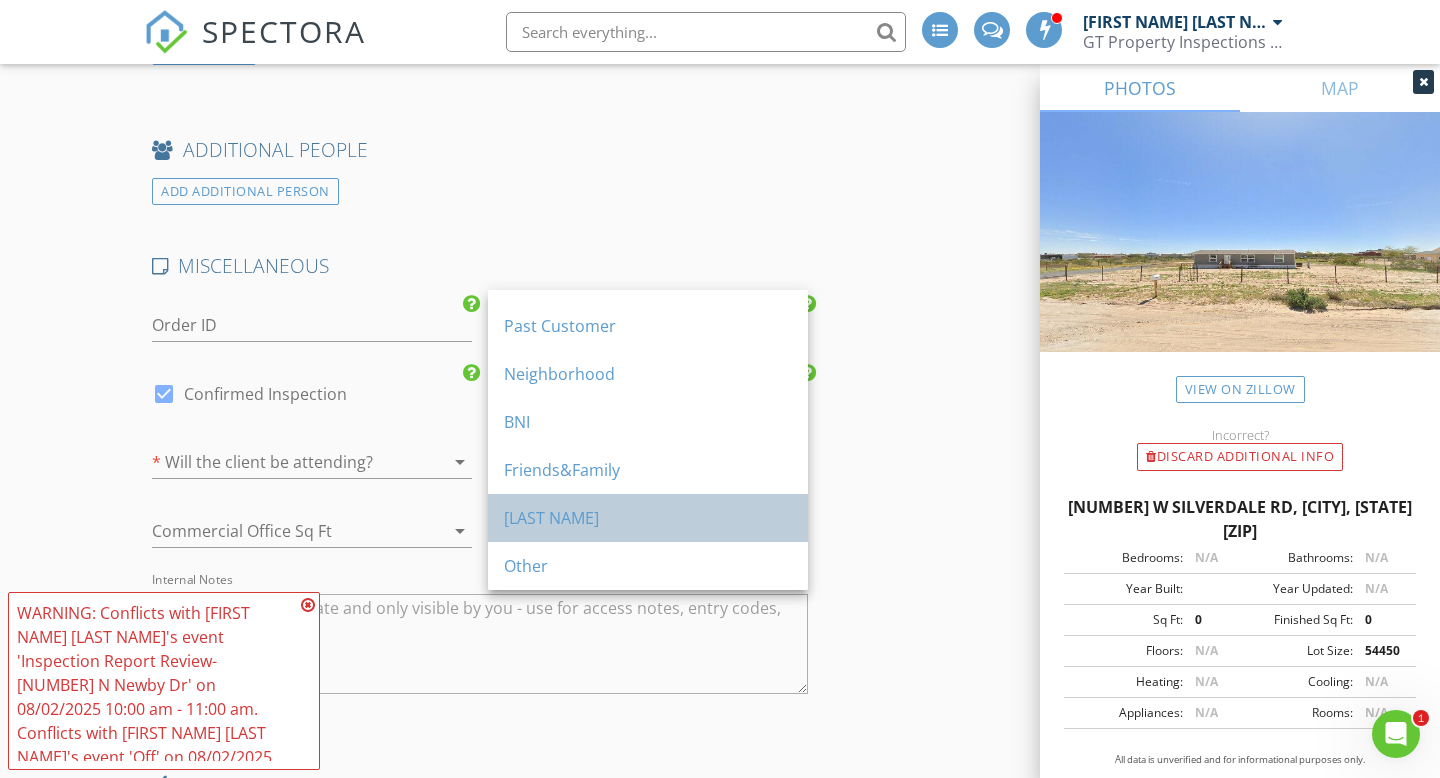 click on "Hayman" at bounding box center [648, 518] 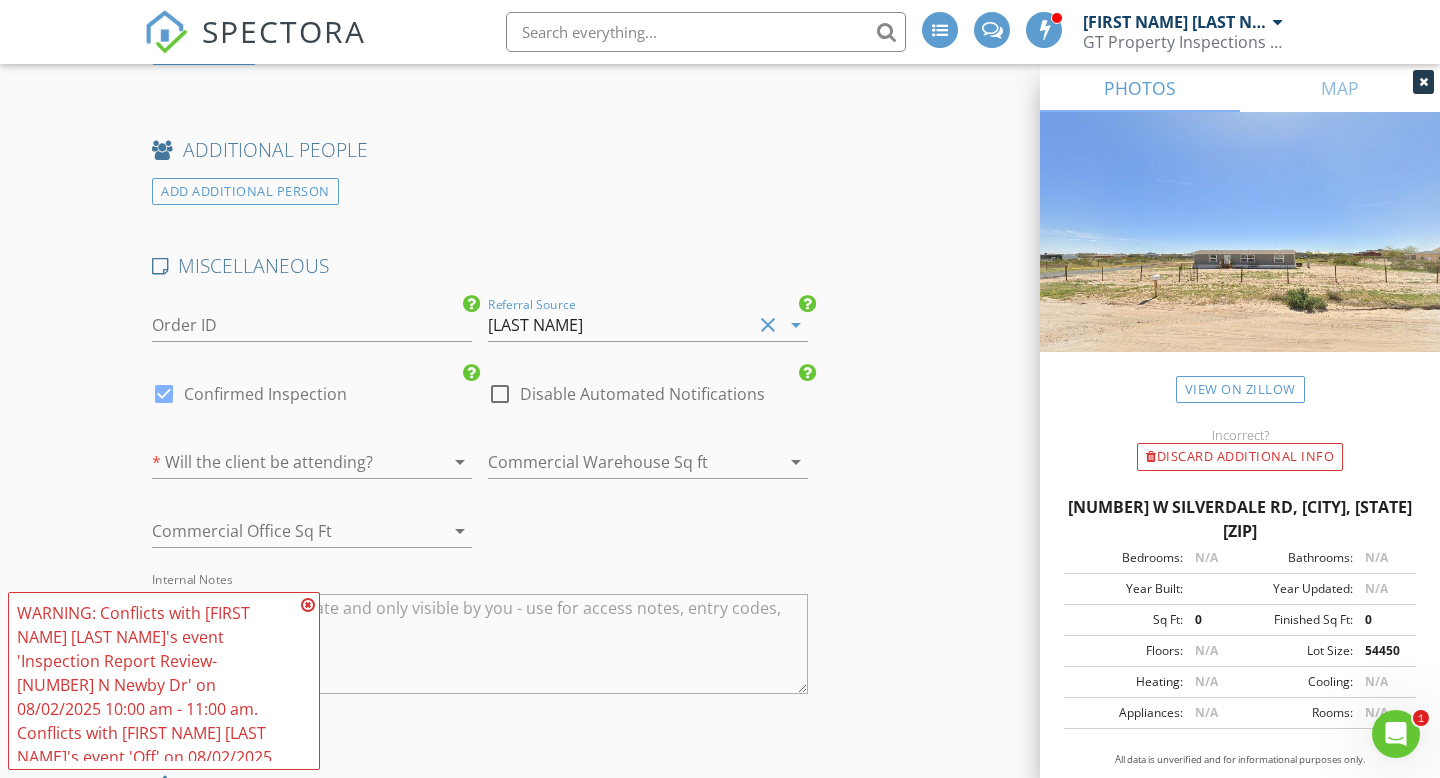 click at bounding box center (284, 462) 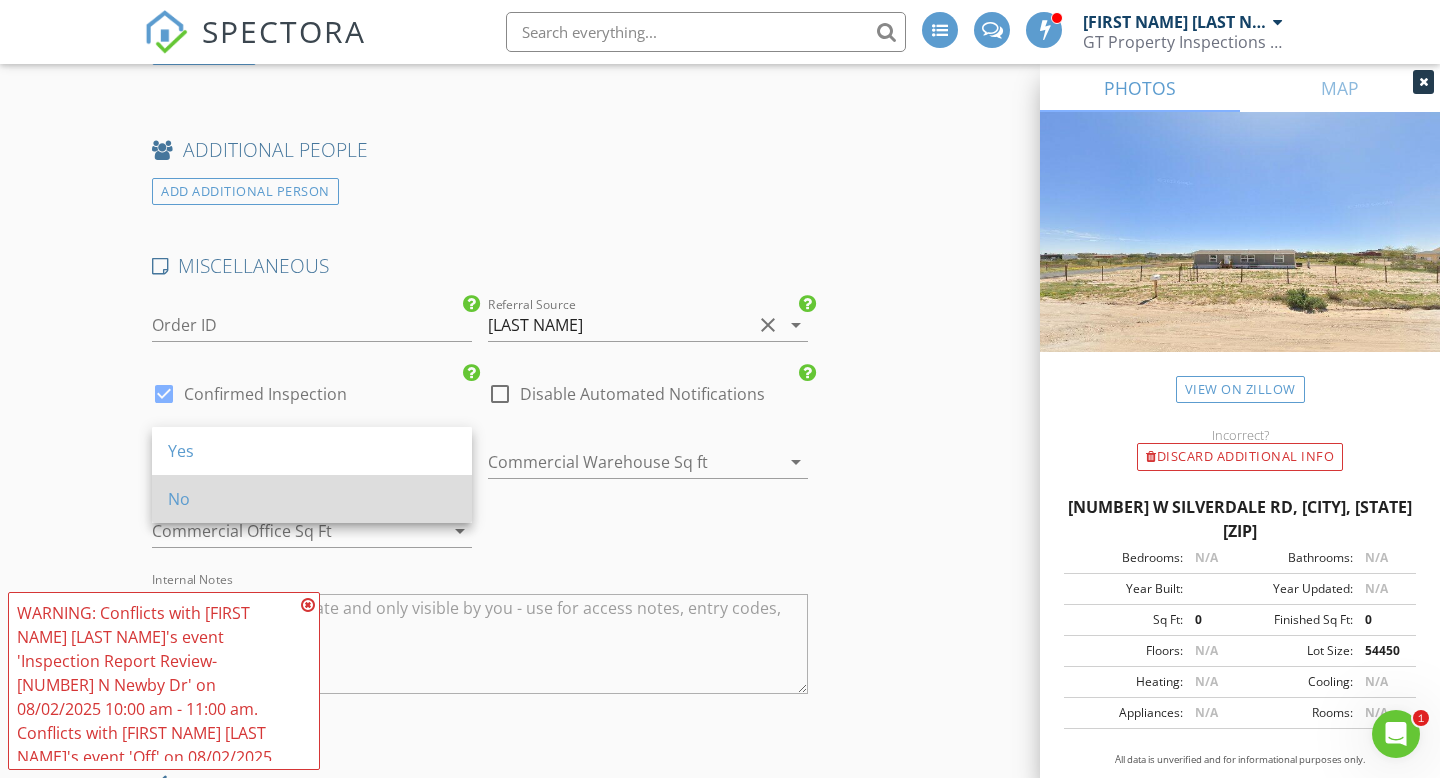 click on "No" at bounding box center (312, 499) 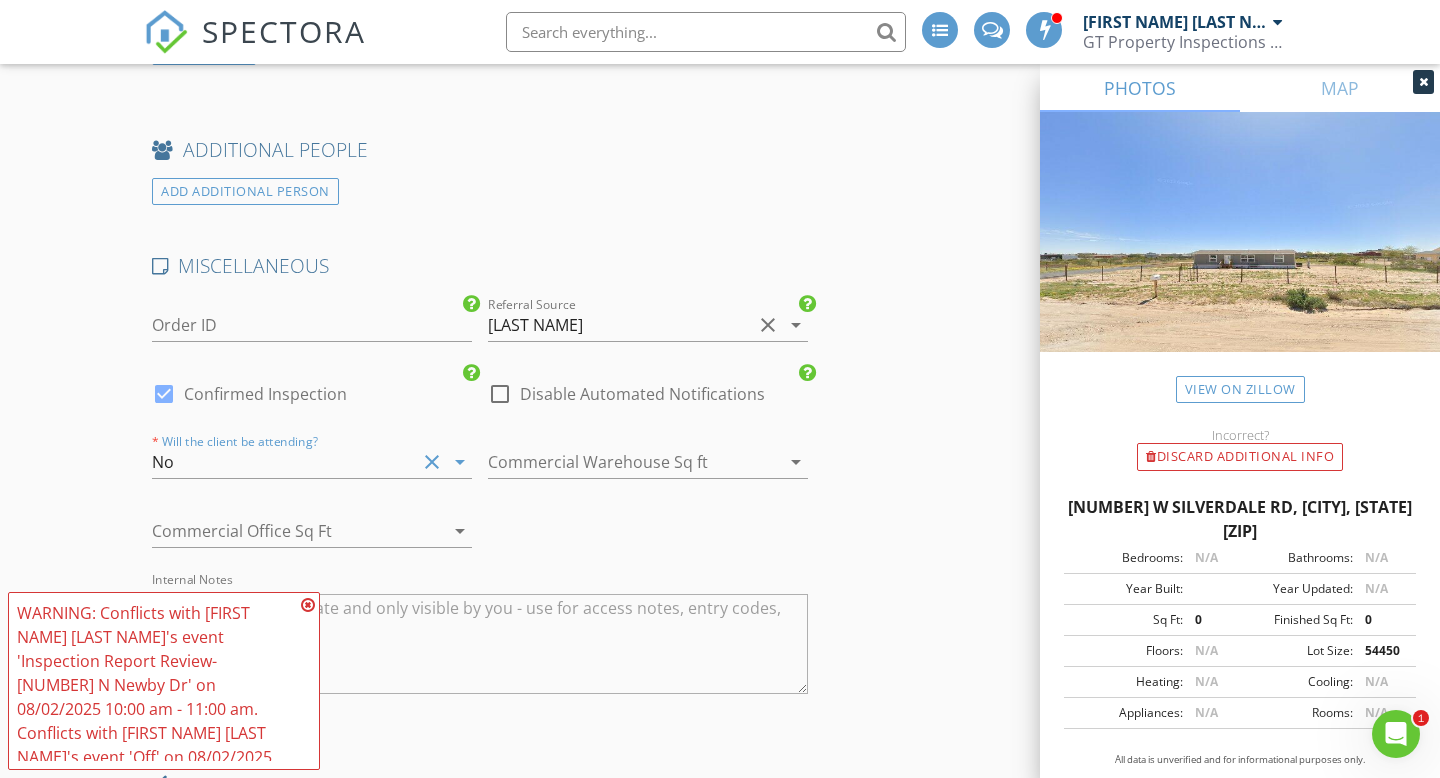 click on "clear" at bounding box center (432, 462) 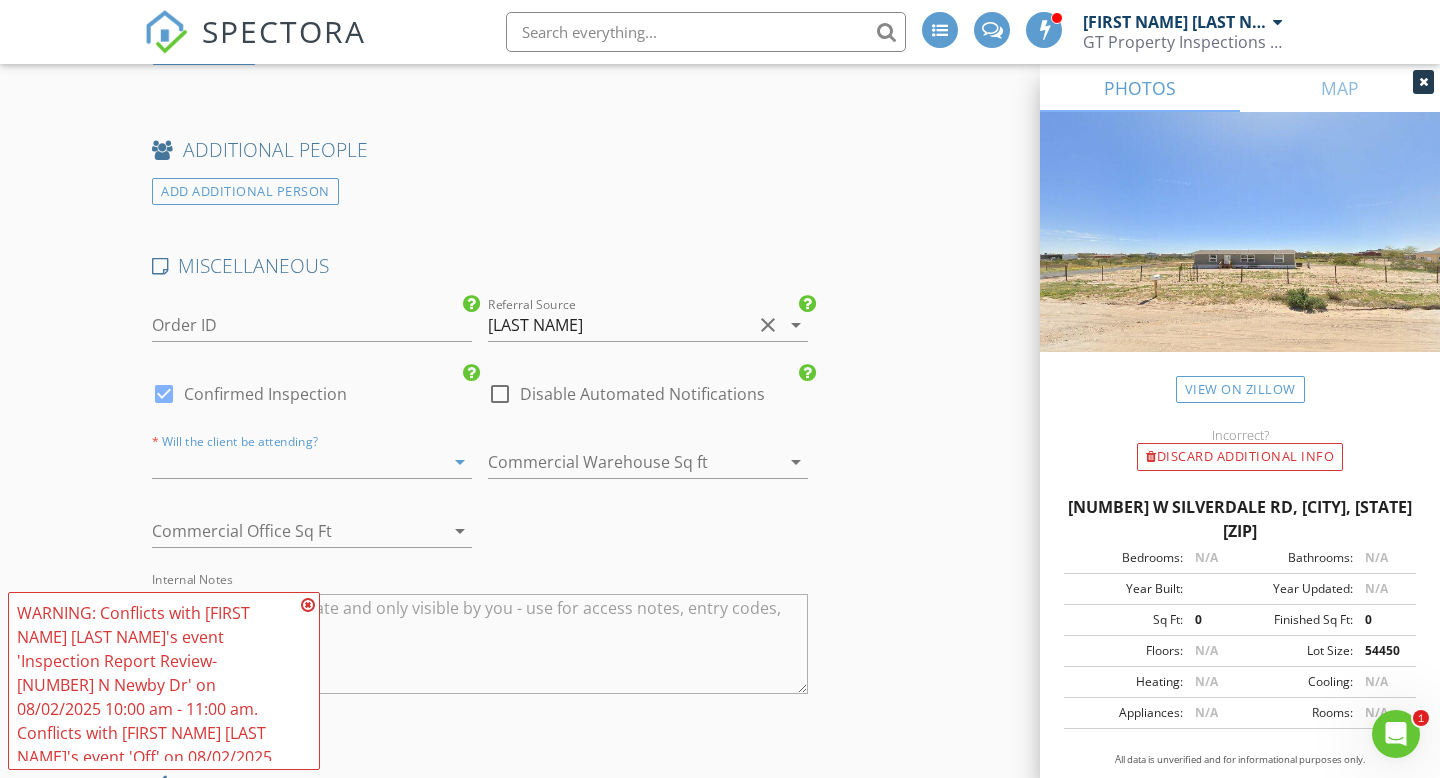 click on "arrow_drop_down" at bounding box center [460, 462] 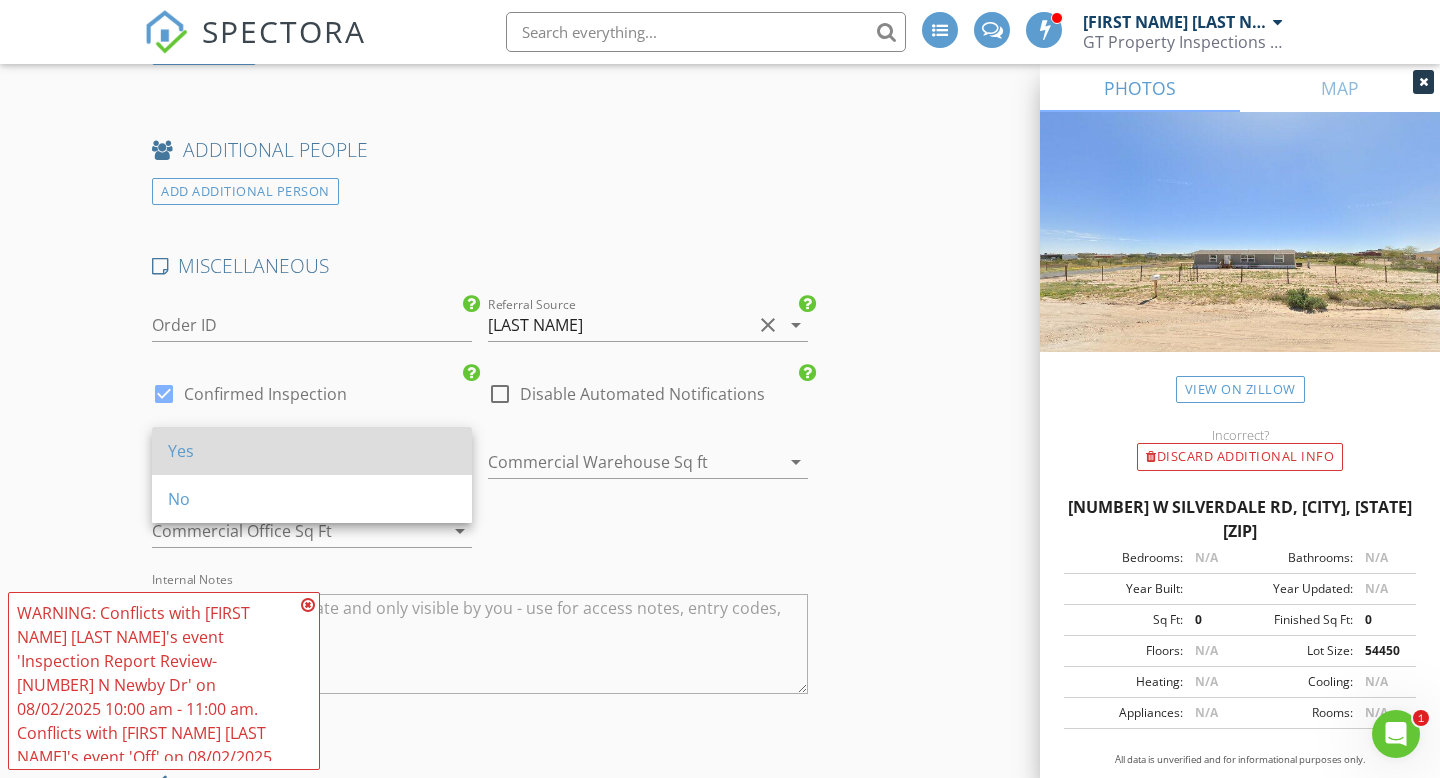 click on "Yes" at bounding box center [312, 451] 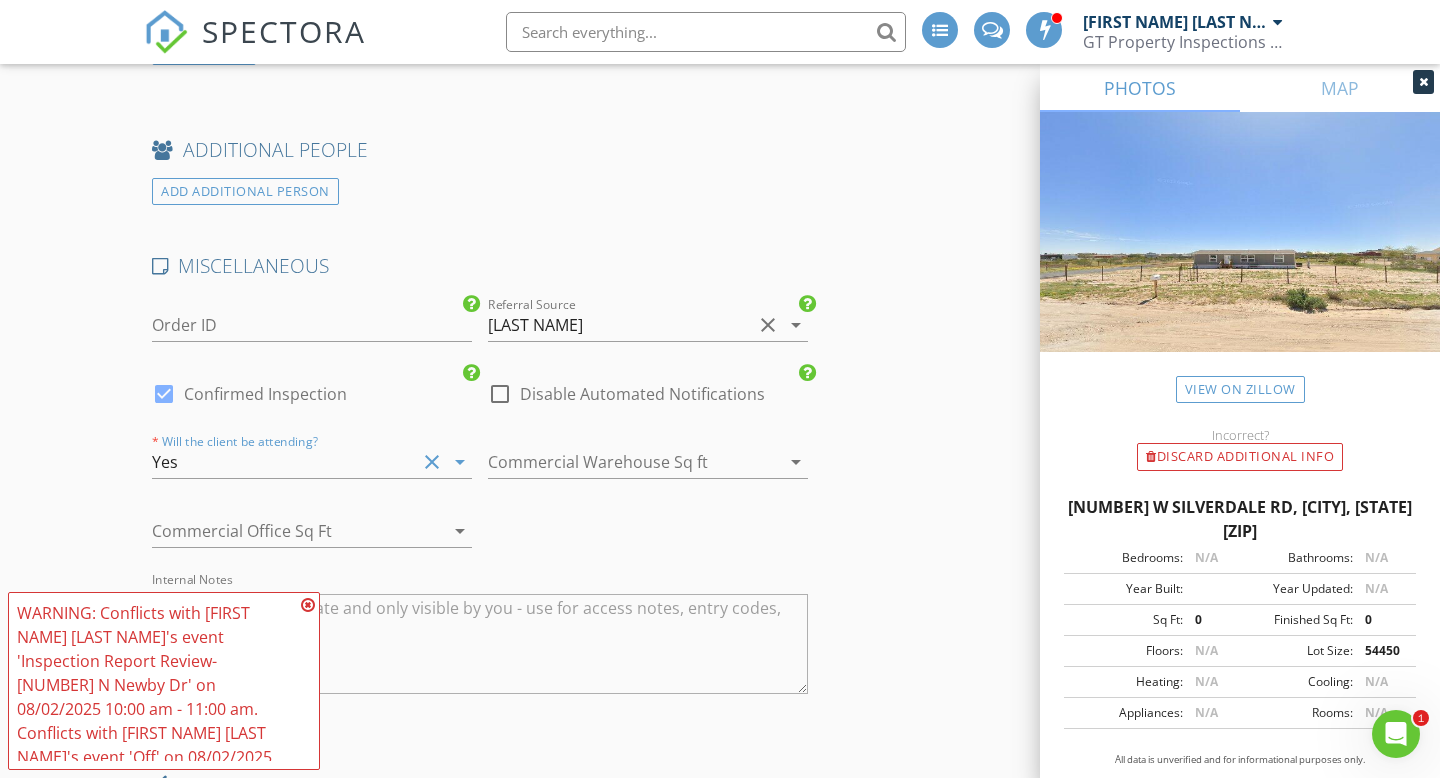 click on "MISCELLANEOUS
Order ID     Referral Source Hayman clear arrow_drop_down     check_box Confirmed Inspection     check_box_outline_blank Disable Automated Notifications       *   Will the client be attending? Yes clear arrow_drop_down         Commercial Warehouse Sq ft arrow_drop_down         Commercial Office Sq Ft arrow_drop_down       Internal Notes" at bounding box center [480, 488] 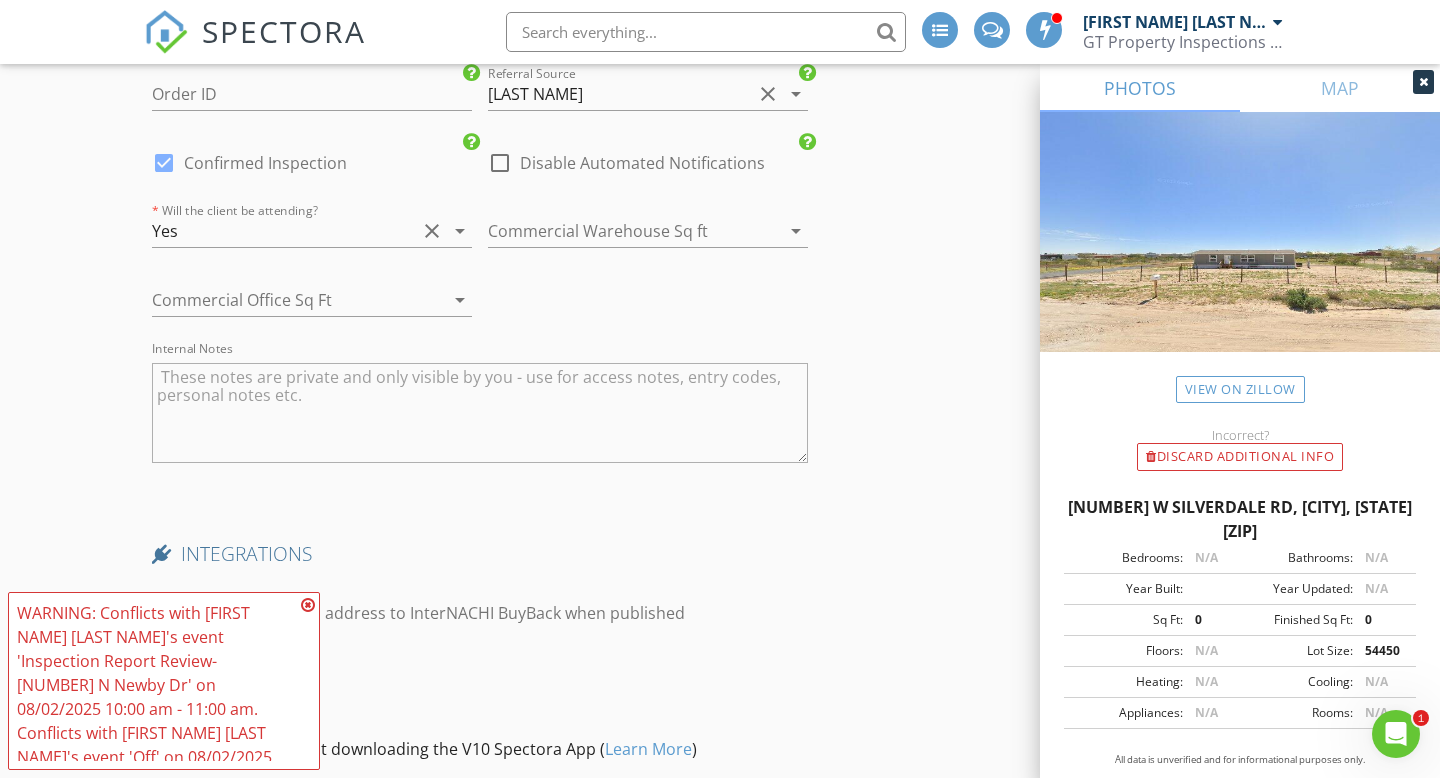 scroll, scrollTop: 3028, scrollLeft: 0, axis: vertical 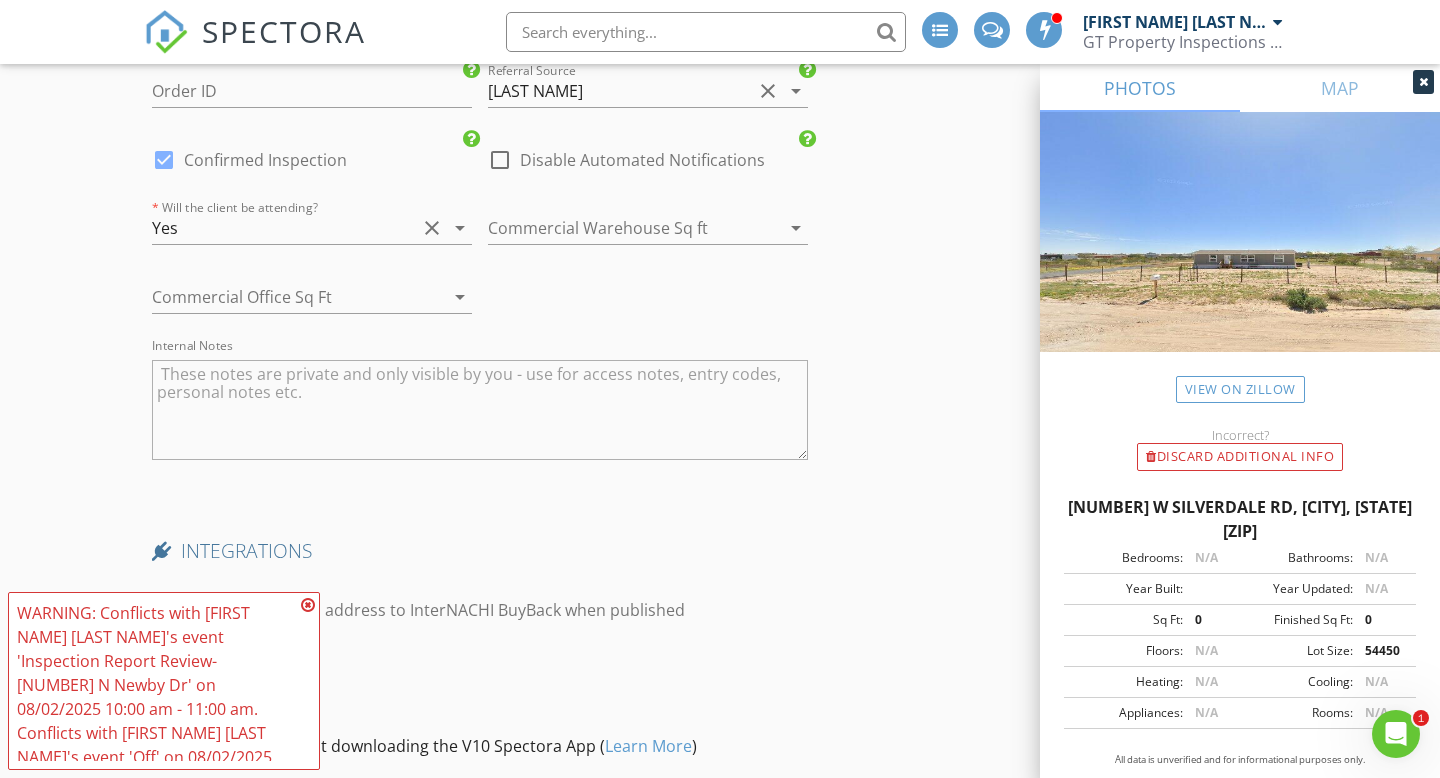 click at bounding box center [480, 410] 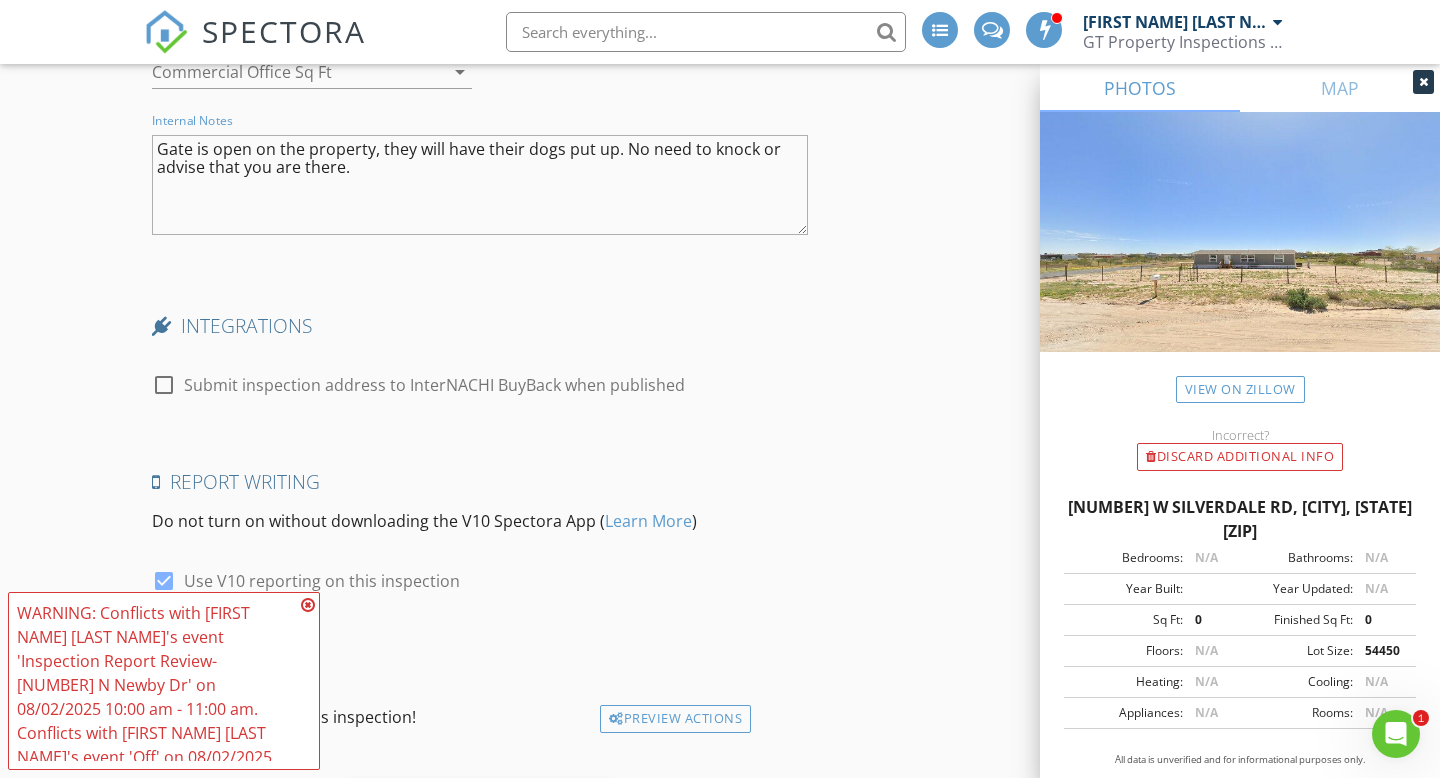 scroll, scrollTop: 3354, scrollLeft: 0, axis: vertical 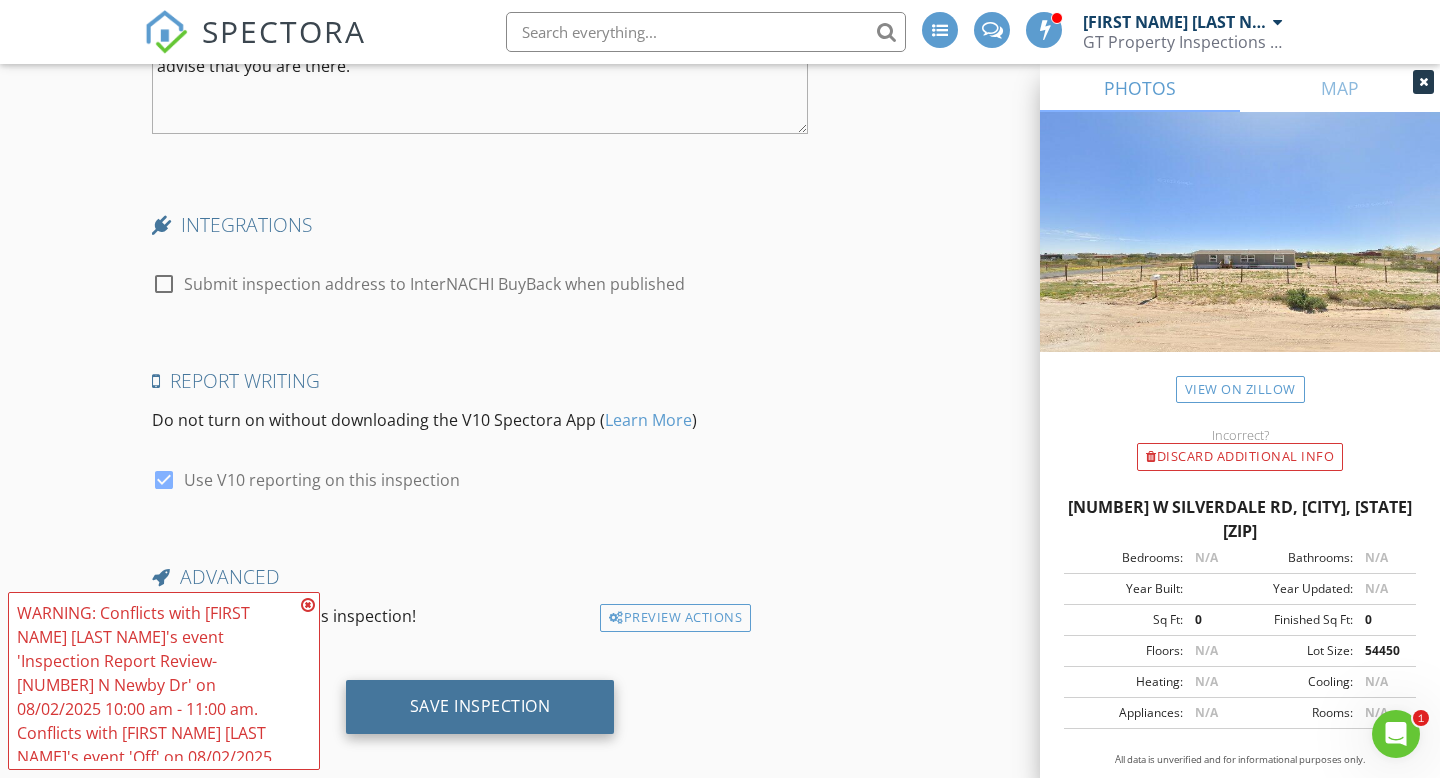 type on "Gate is open on the property, they will have their dogs put up. No need to knock or advise that you are there." 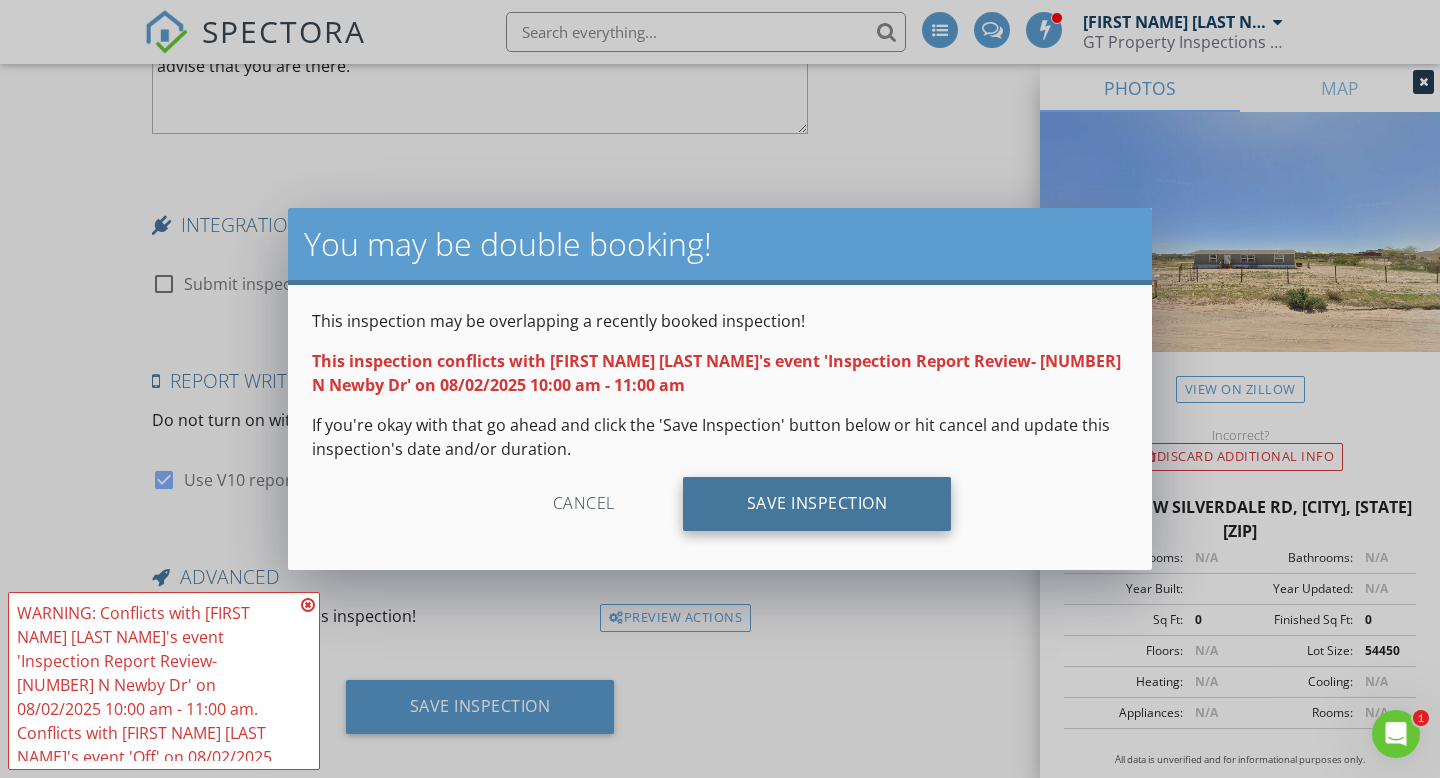 click on "Save Inspection" at bounding box center [817, 504] 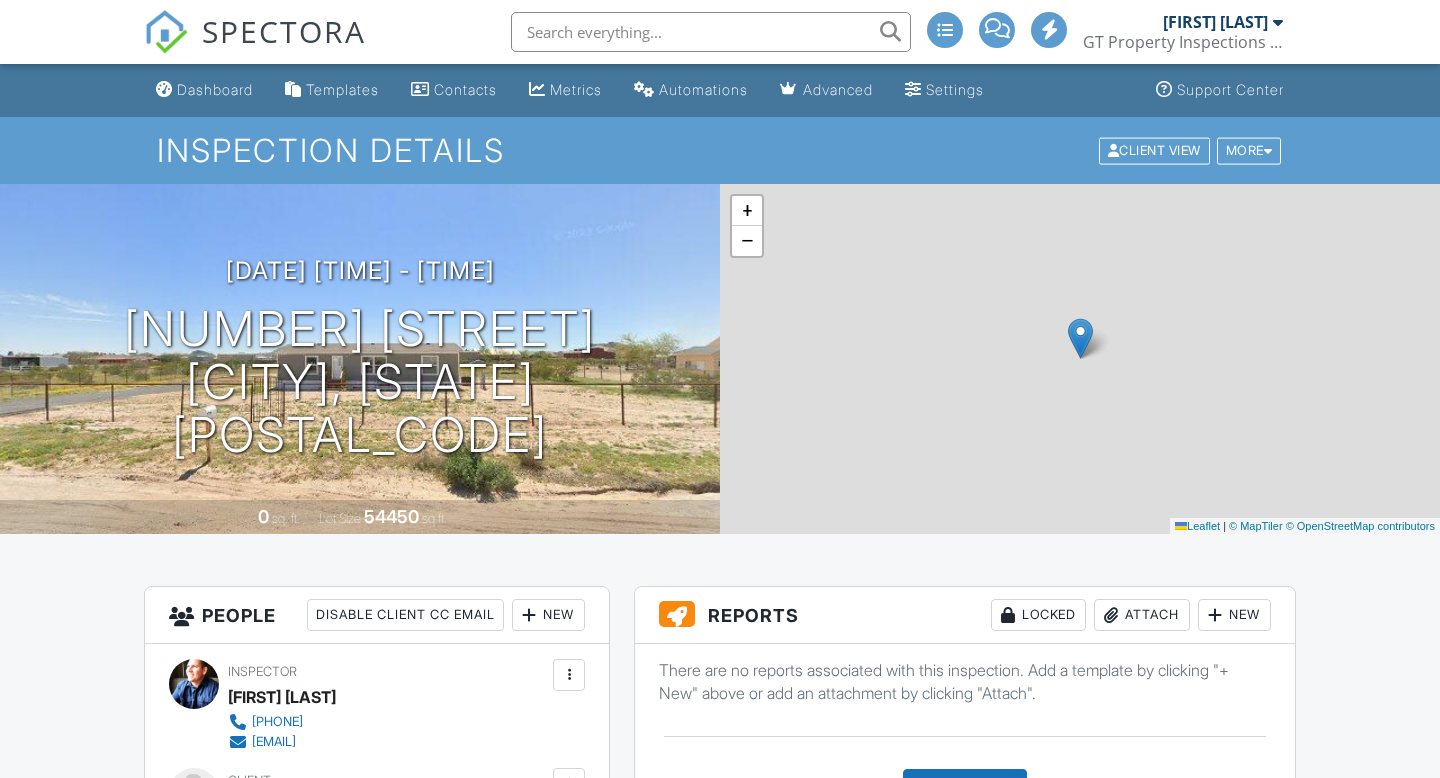 scroll, scrollTop: 0, scrollLeft: 0, axis: both 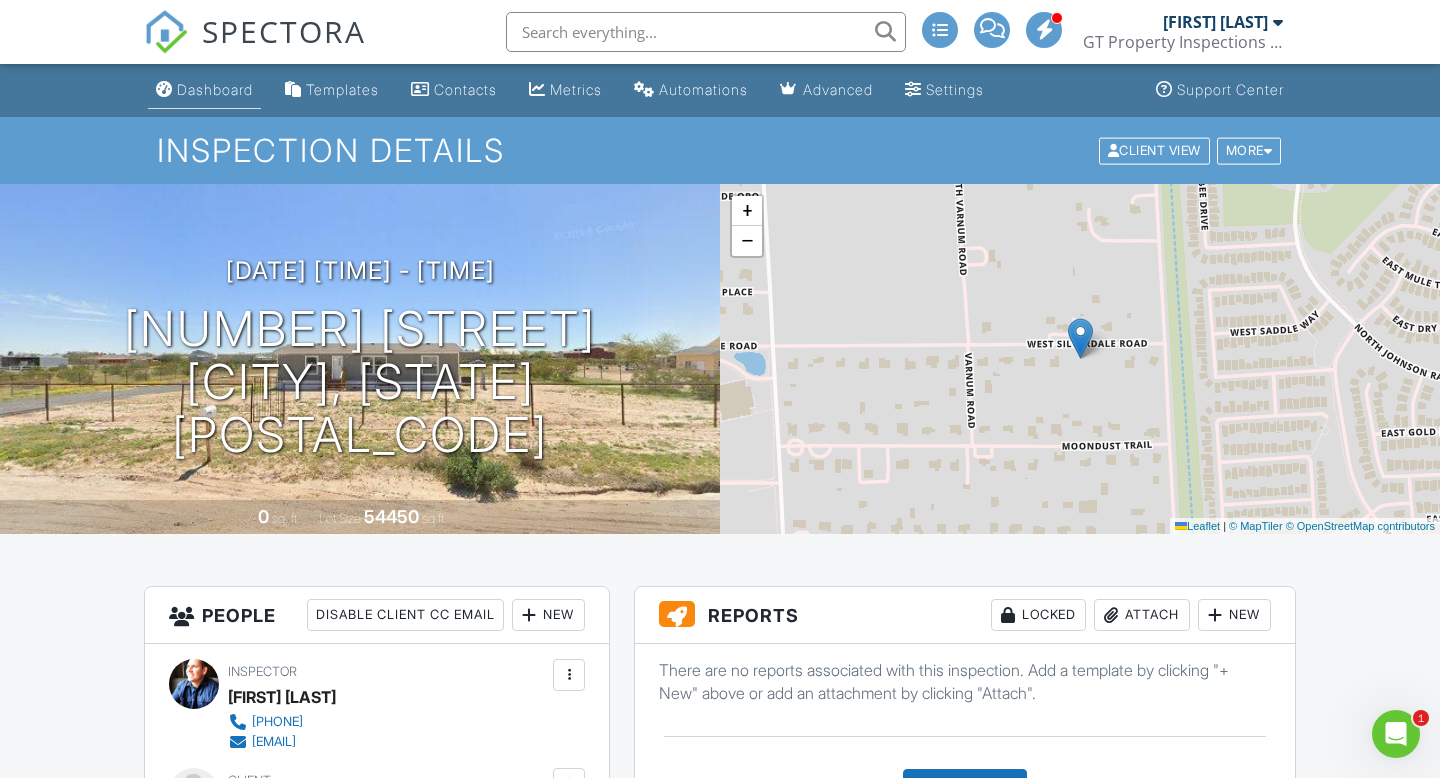 click on "Dashboard" at bounding box center (204, 90) 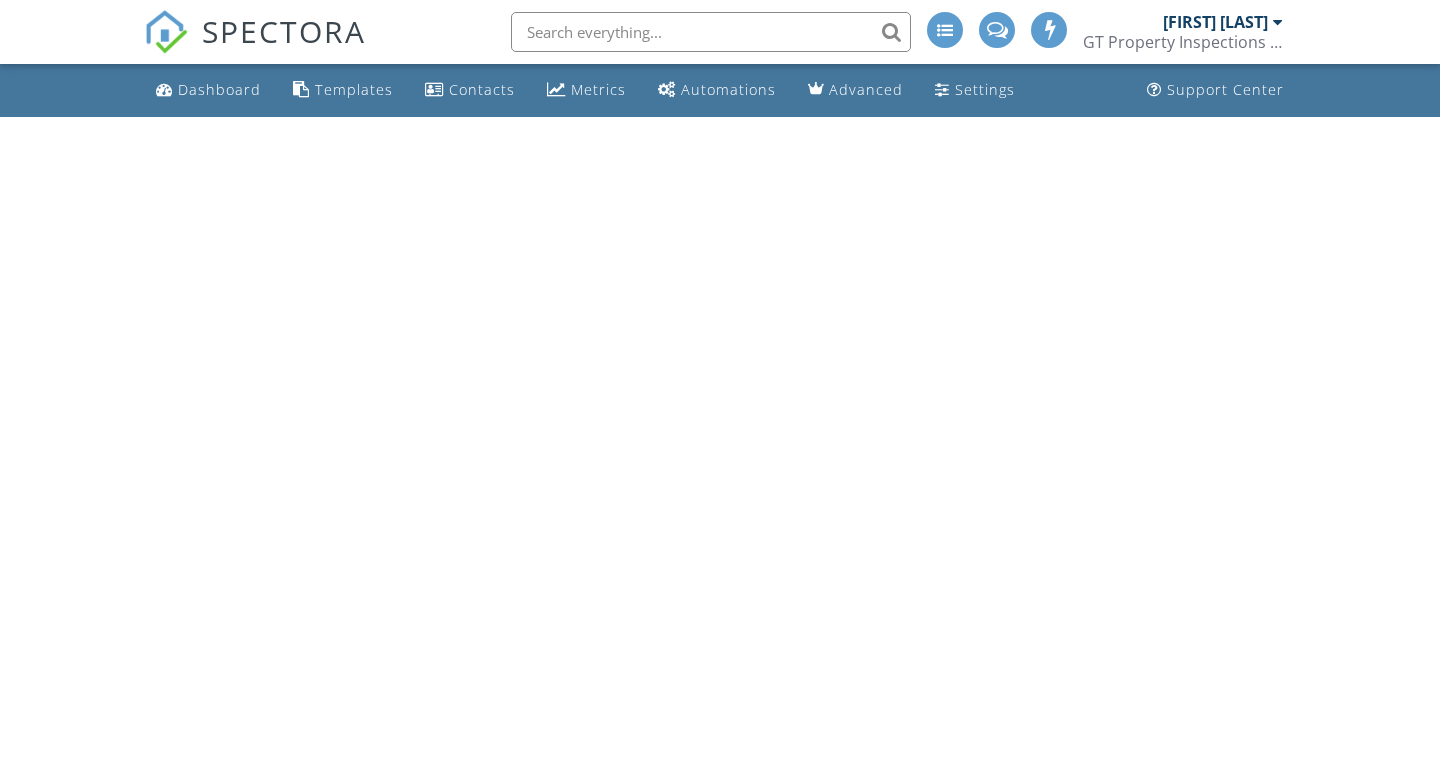 scroll, scrollTop: 0, scrollLeft: 0, axis: both 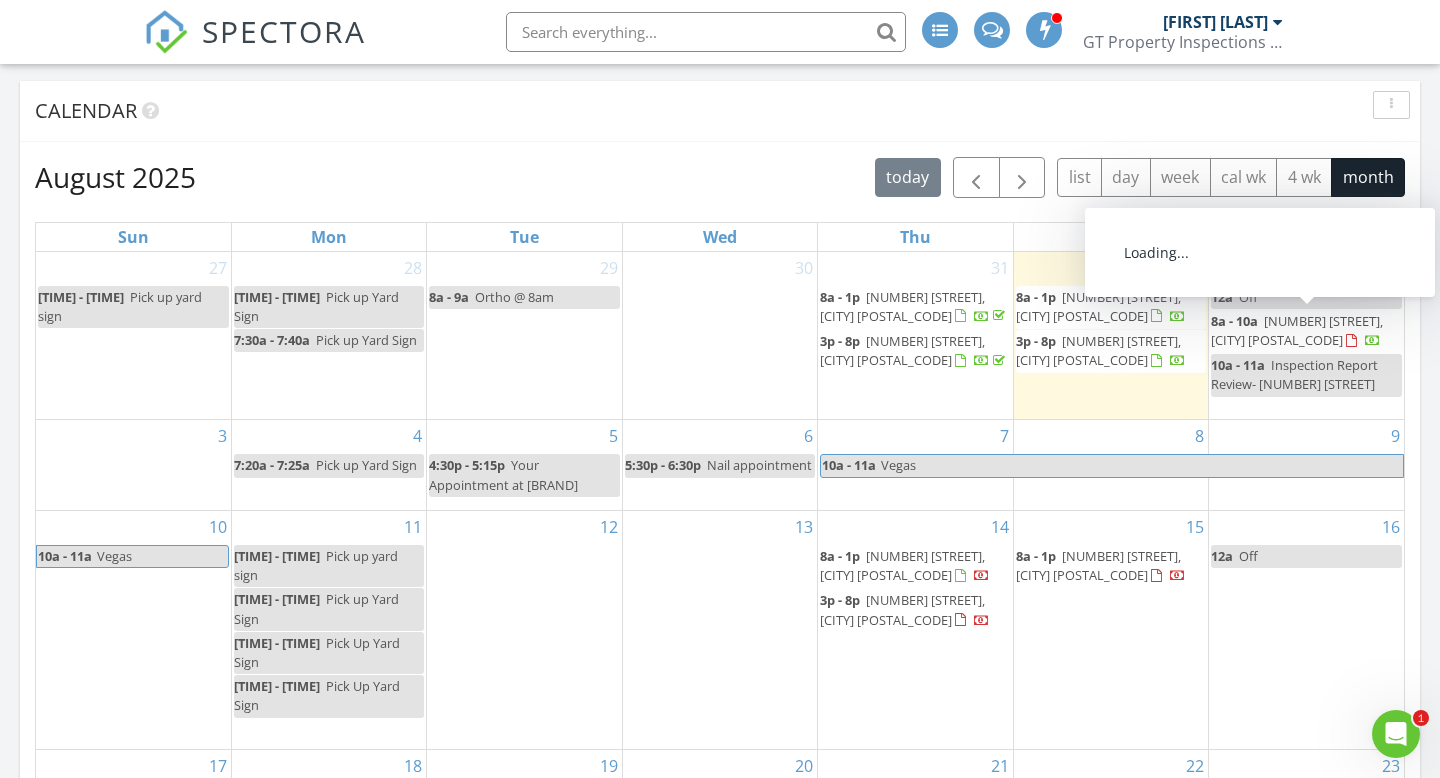 click on "[NUMBER] [STREET], [CITY] [POSTAL_CODE]" at bounding box center [1297, 330] 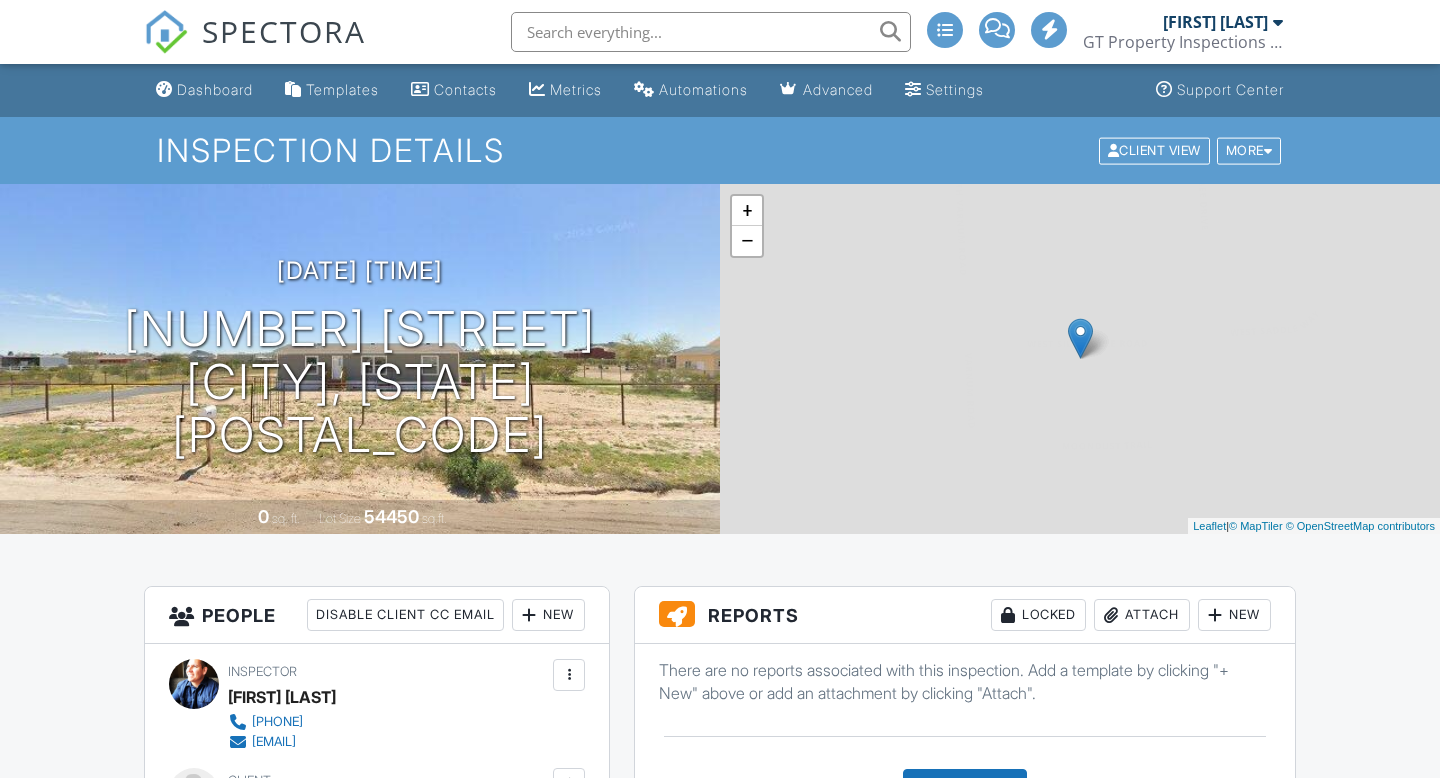 scroll, scrollTop: 0, scrollLeft: 0, axis: both 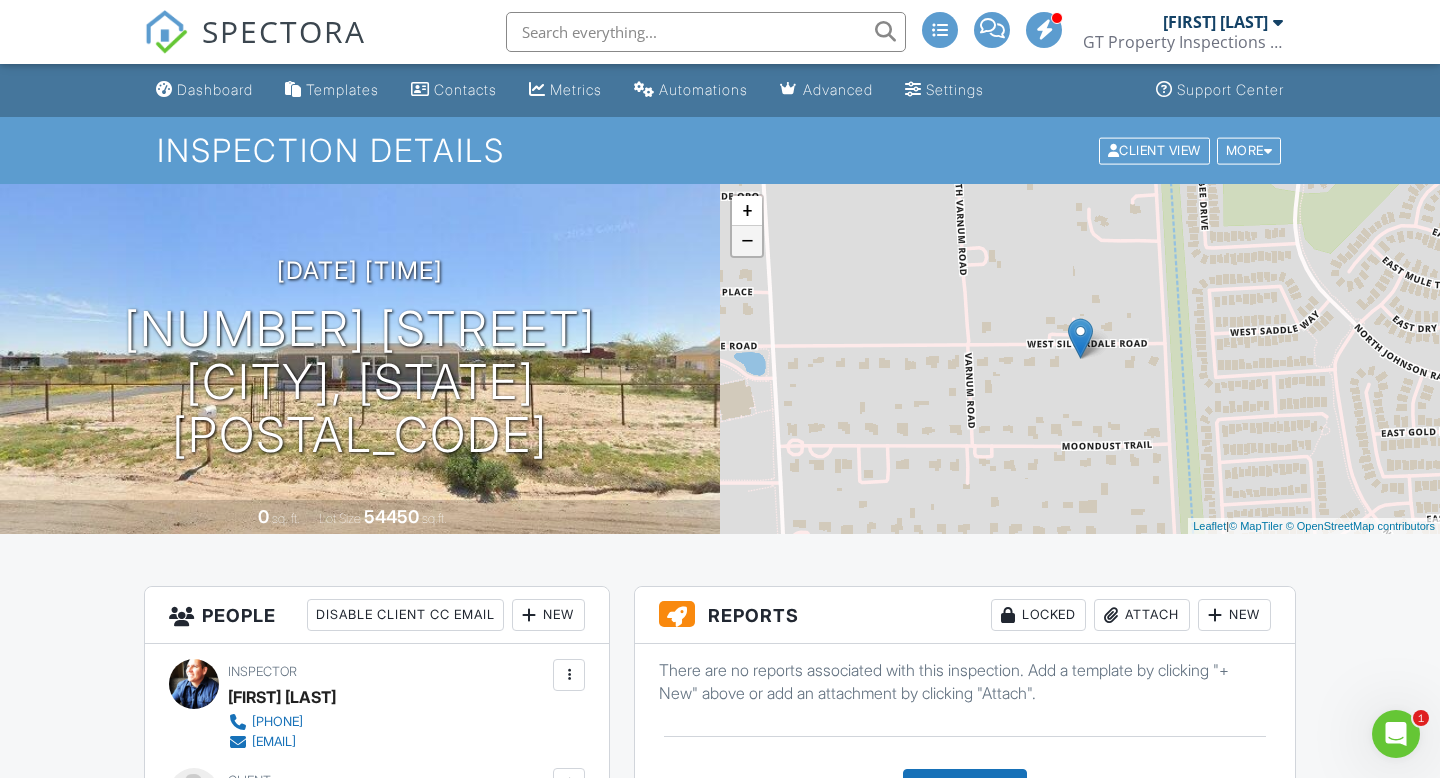 click on "−" at bounding box center (747, 241) 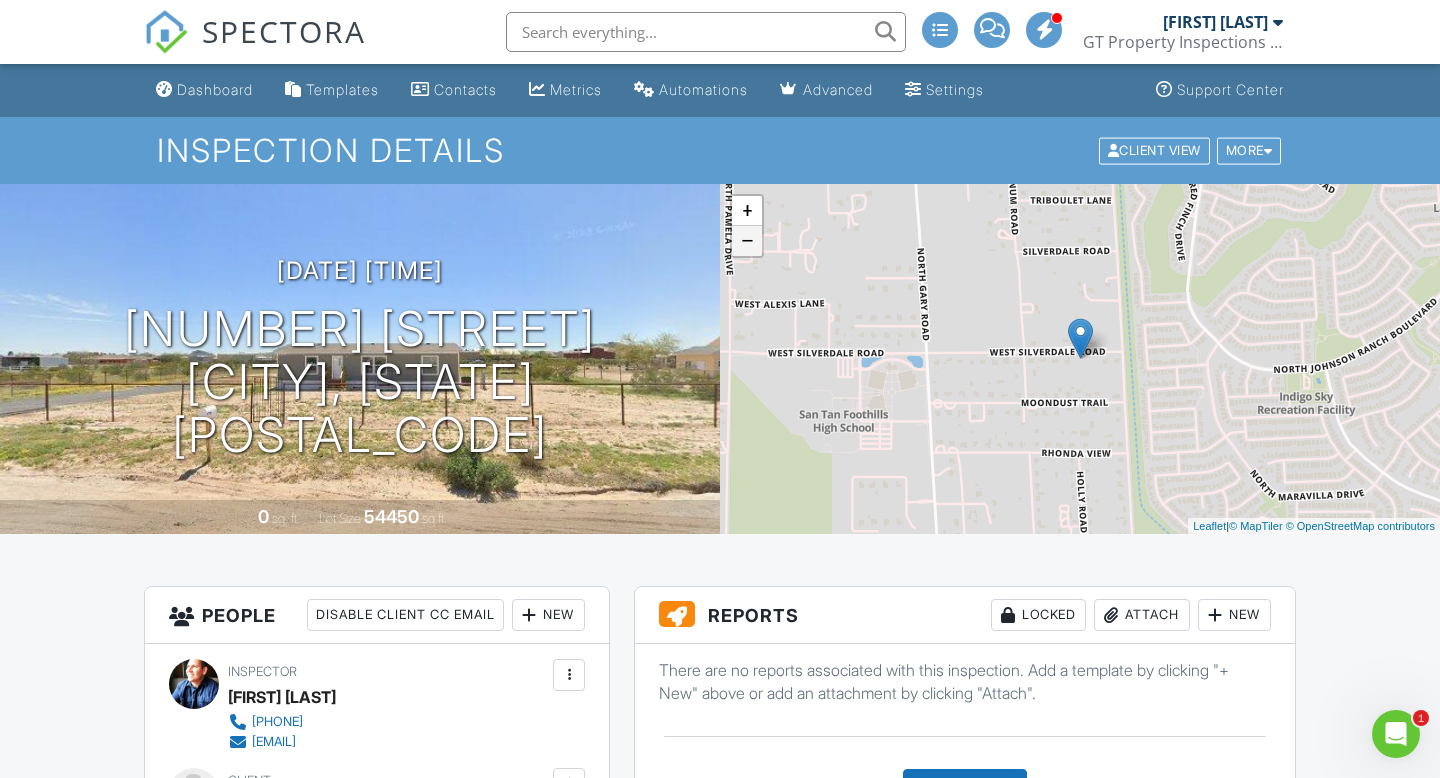 click on "−" at bounding box center [747, 241] 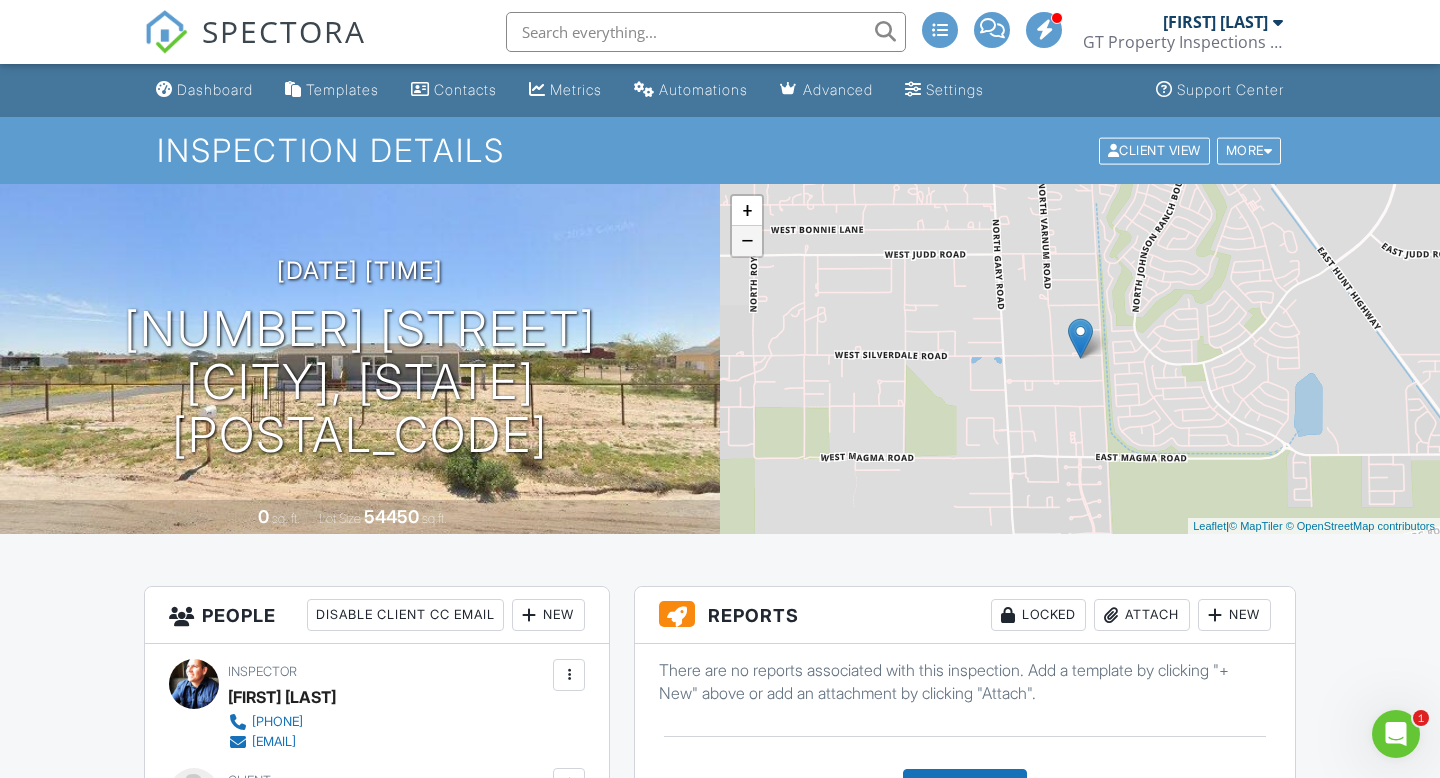 click on "−" at bounding box center (747, 241) 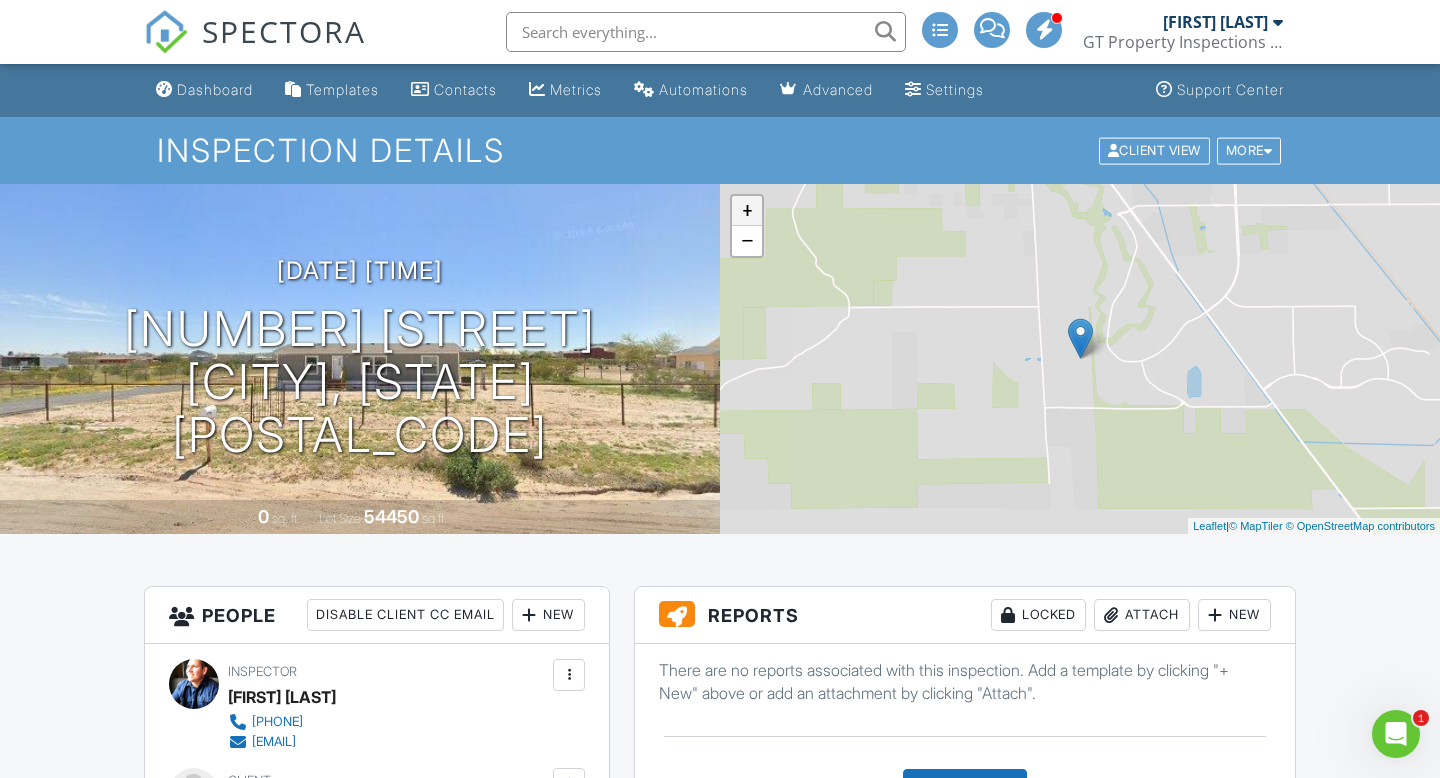 click on "+" at bounding box center [747, 211] 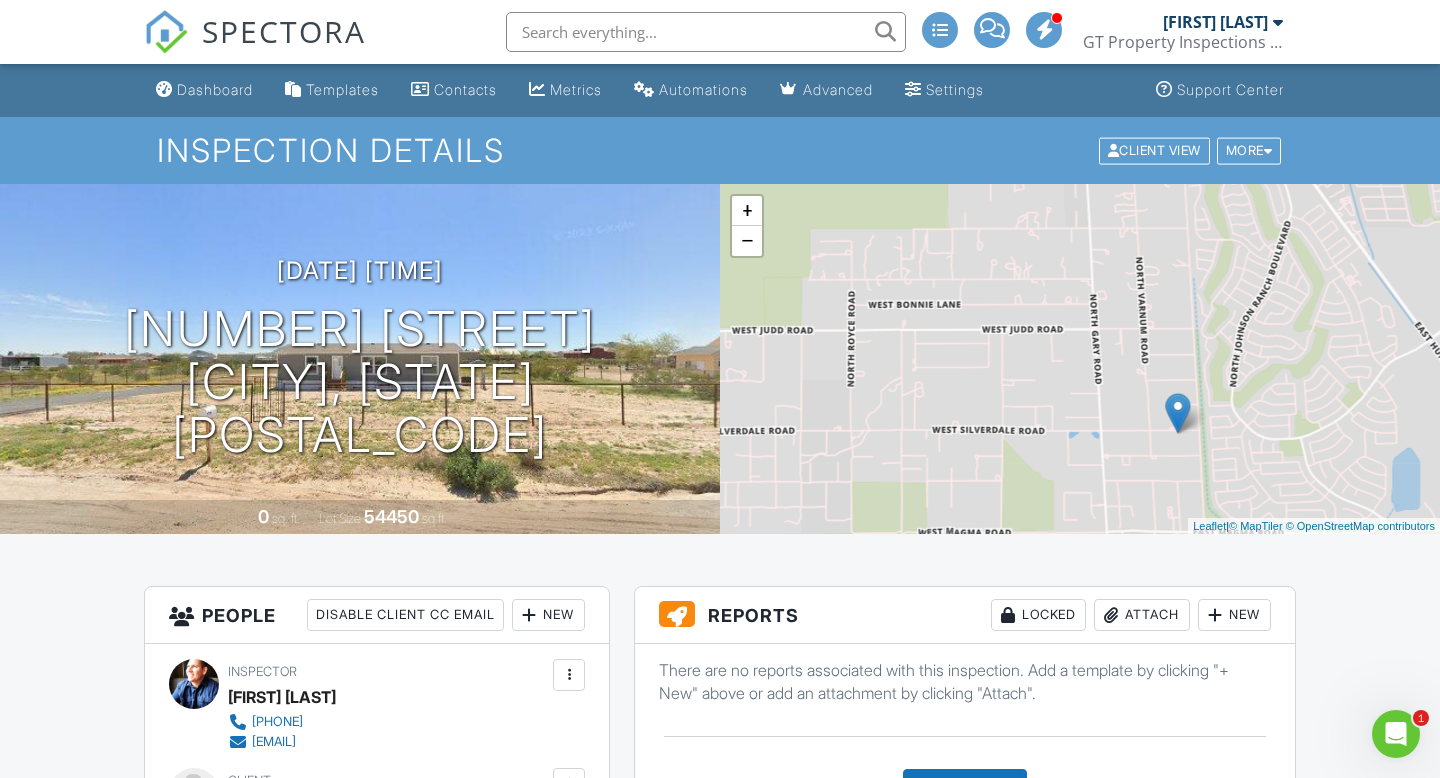drag, startPoint x: 951, startPoint y: 264, endPoint x: 1108, endPoint y: 380, distance: 195.20502 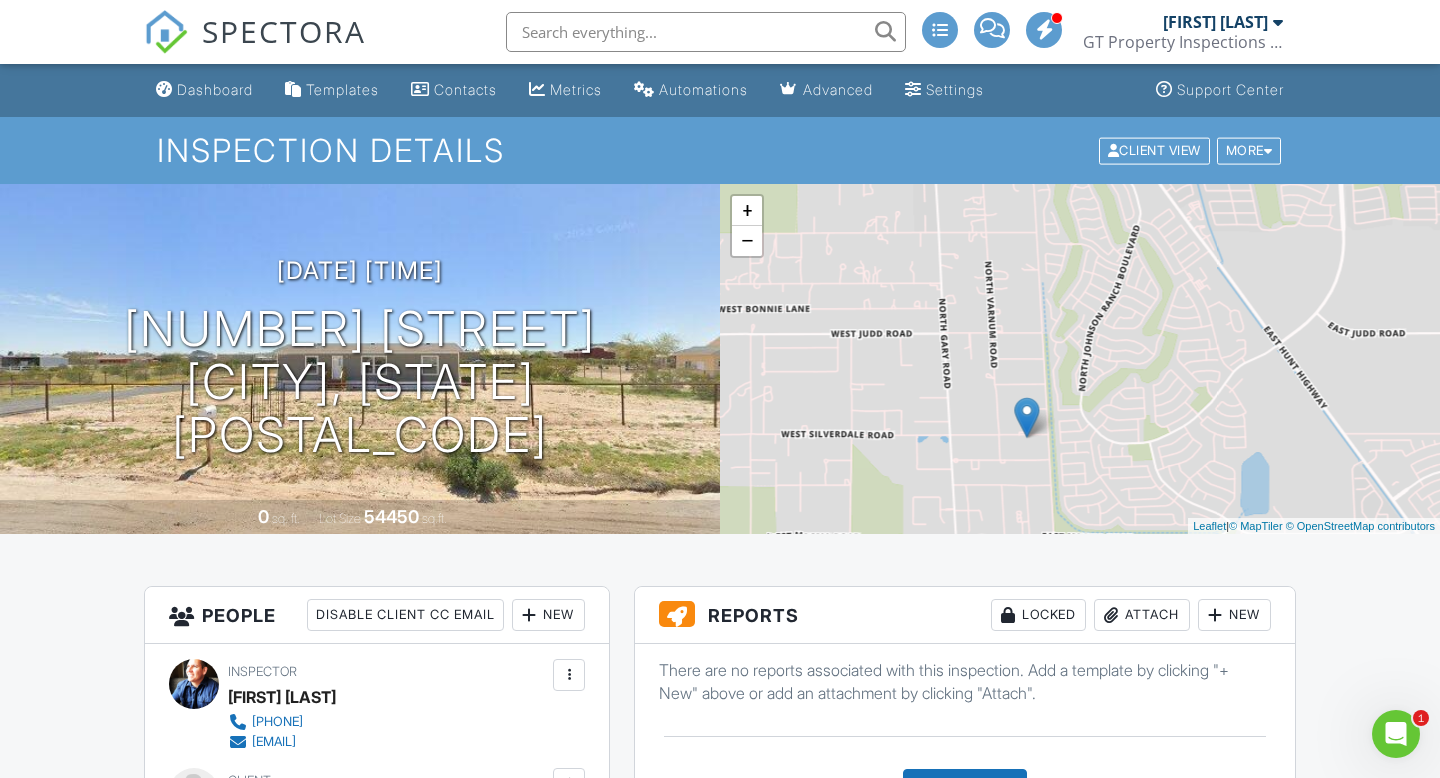 drag, startPoint x: 1219, startPoint y: 253, endPoint x: 980, endPoint y: 214, distance: 242.1611 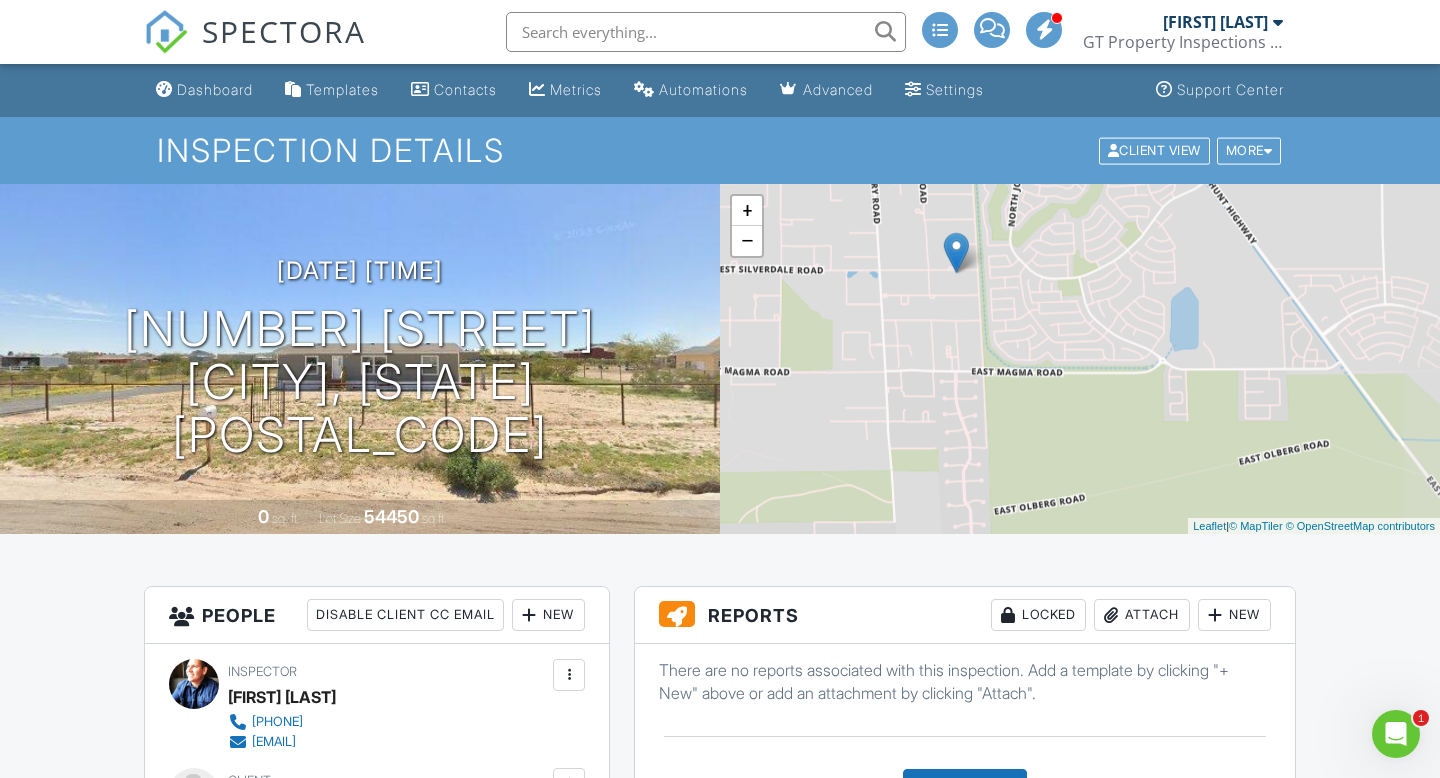drag, startPoint x: 1071, startPoint y: 394, endPoint x: 1018, endPoint y: 212, distance: 189.56001 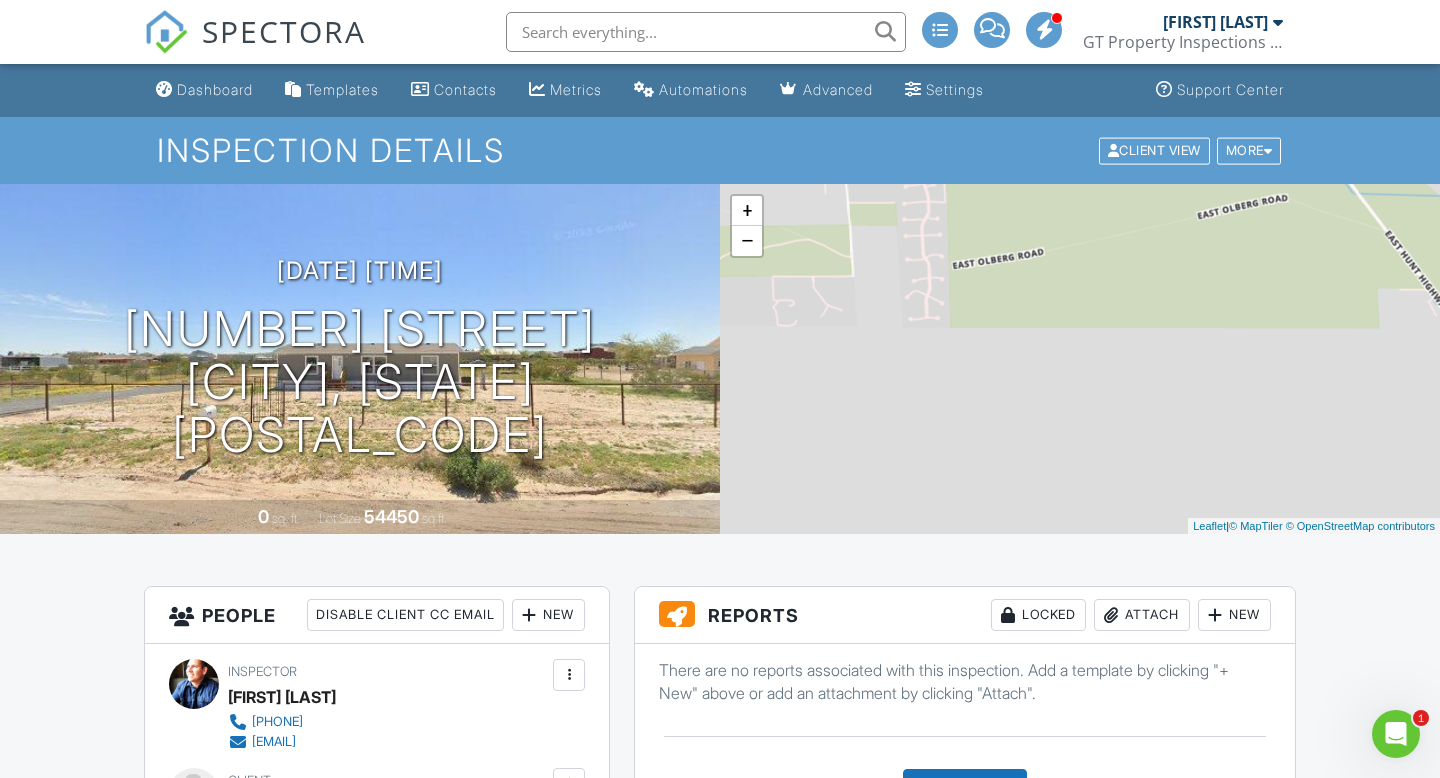drag, startPoint x: 1197, startPoint y: 446, endPoint x: 1178, endPoint y: 185, distance: 261.69064 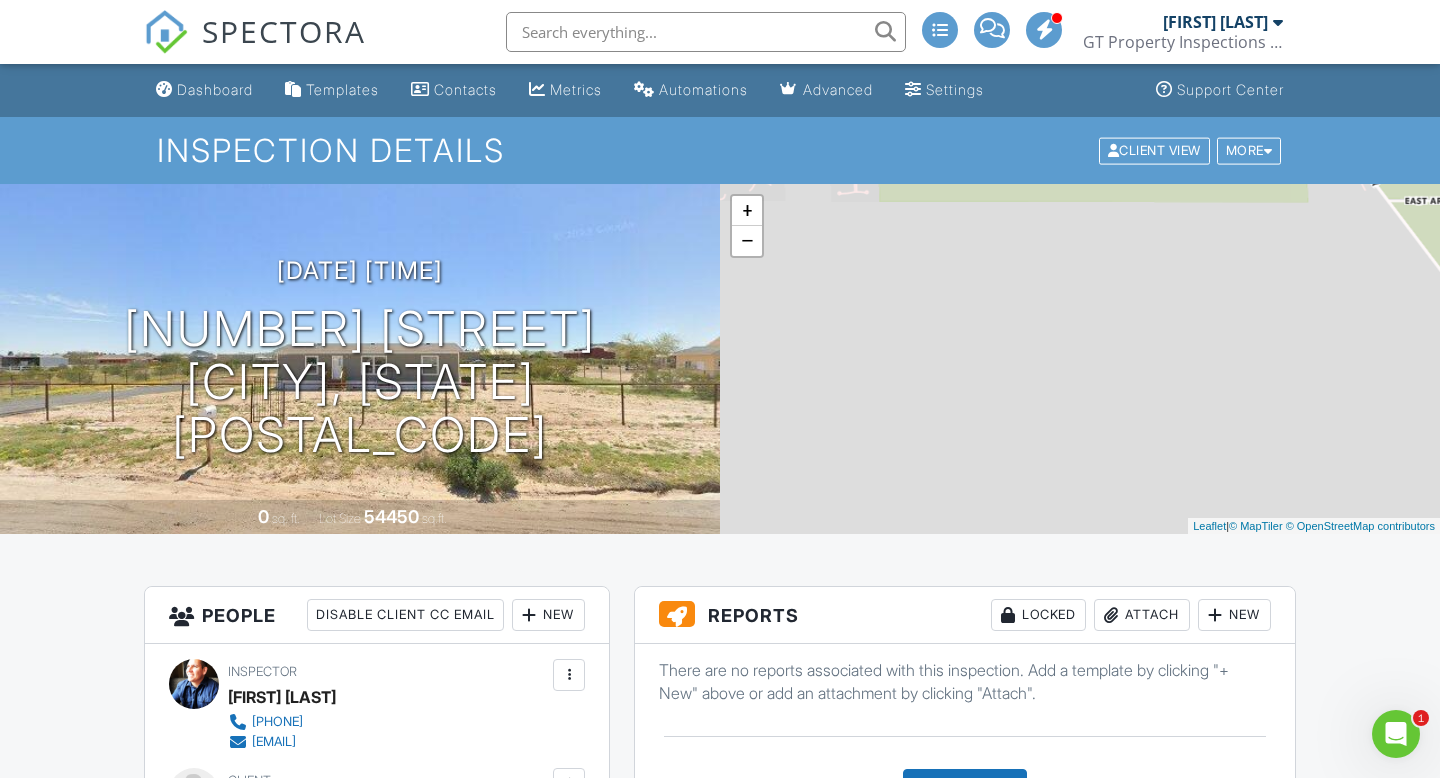 drag, startPoint x: 1154, startPoint y: 354, endPoint x: 1065, endPoint y: 248, distance: 138.40881 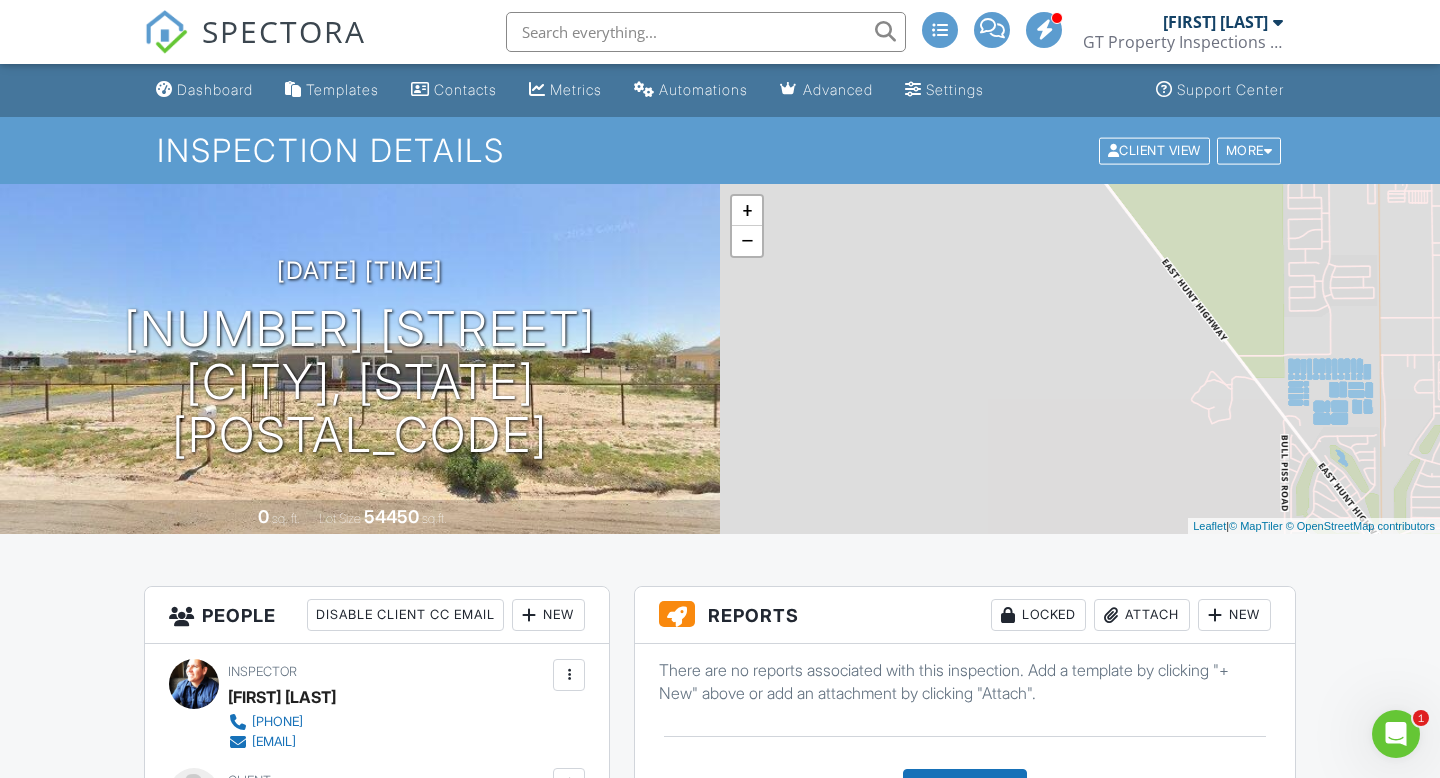 drag, startPoint x: 1229, startPoint y: 279, endPoint x: 916, endPoint y: 240, distance: 315.42035 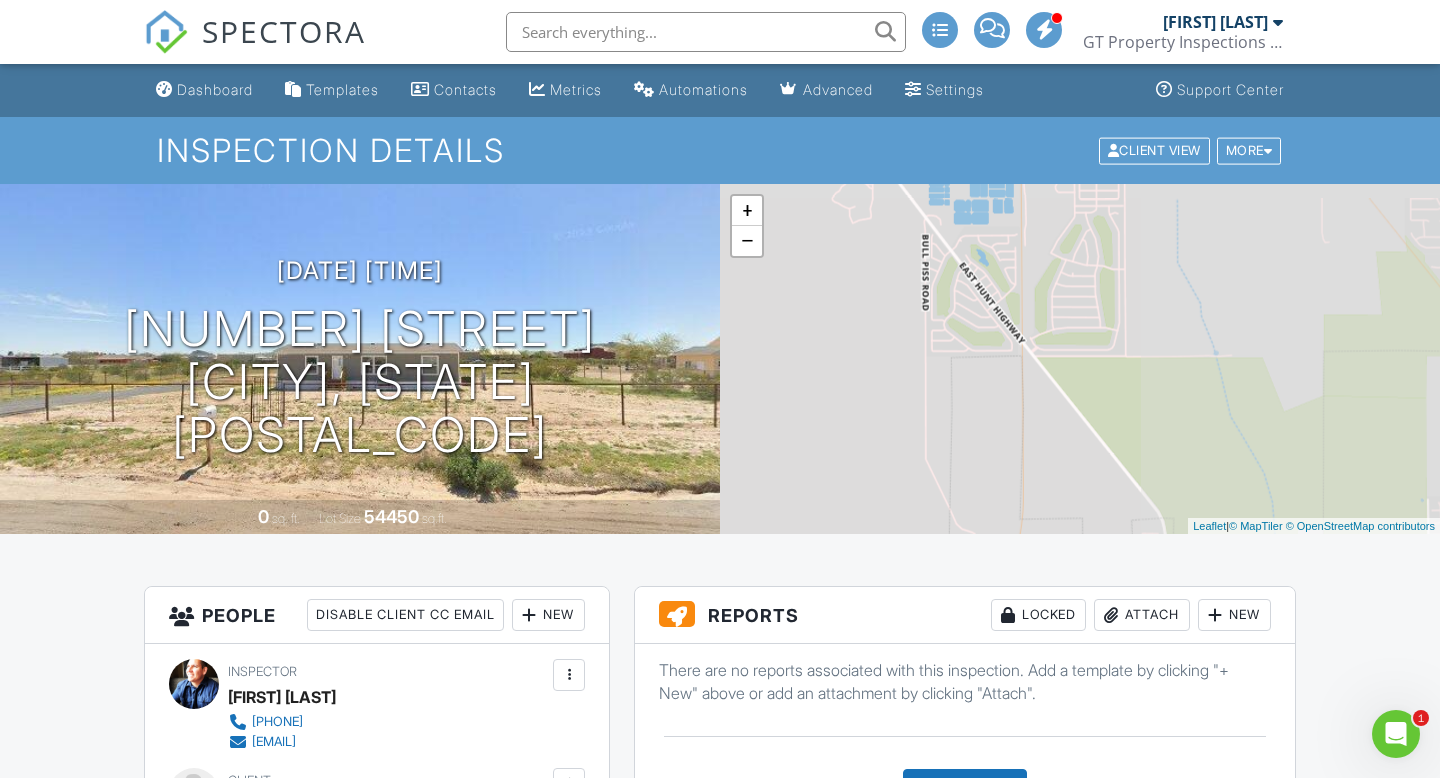 drag, startPoint x: 1154, startPoint y: 410, endPoint x: 787, endPoint y: 205, distance: 420.37366 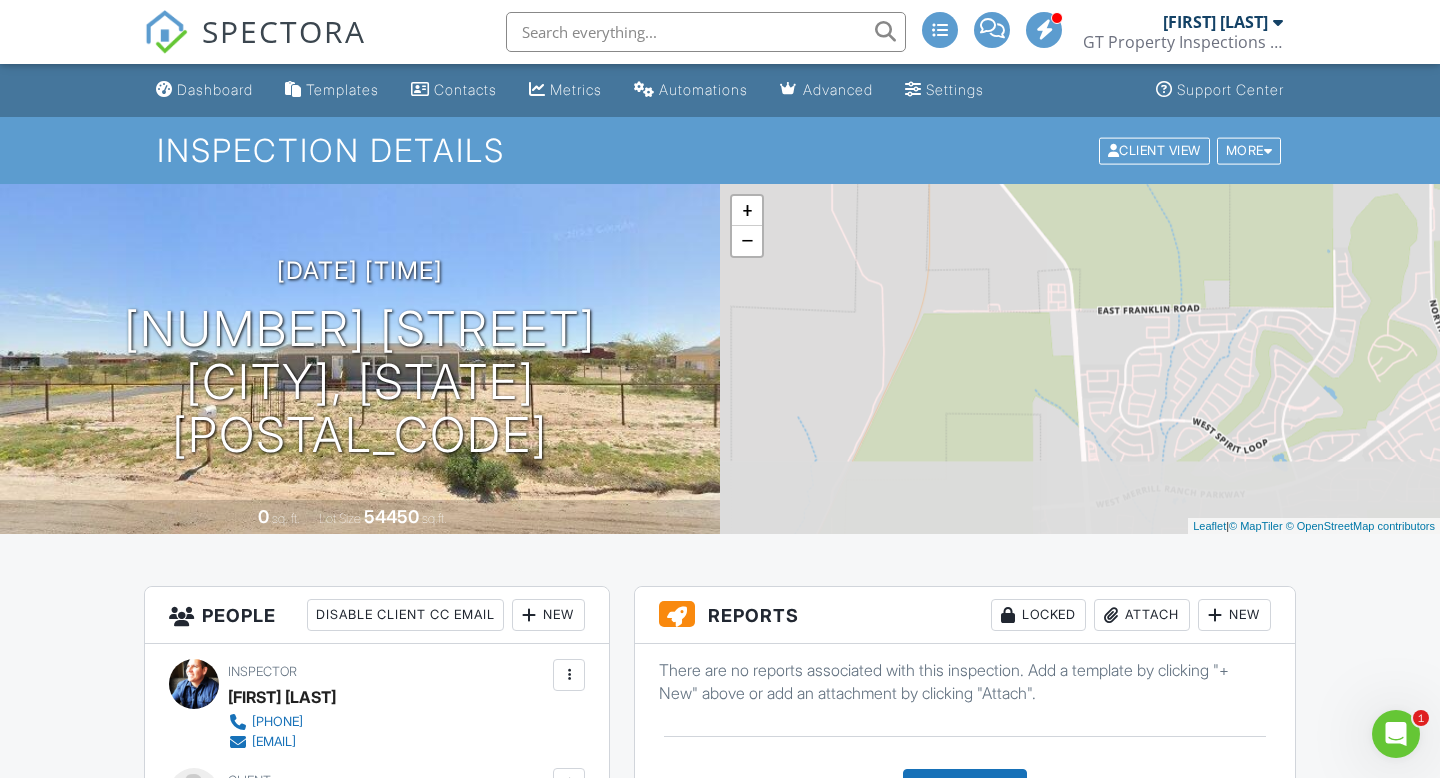 drag, startPoint x: 1008, startPoint y: 384, endPoint x: 916, endPoint y: 123, distance: 276.73996 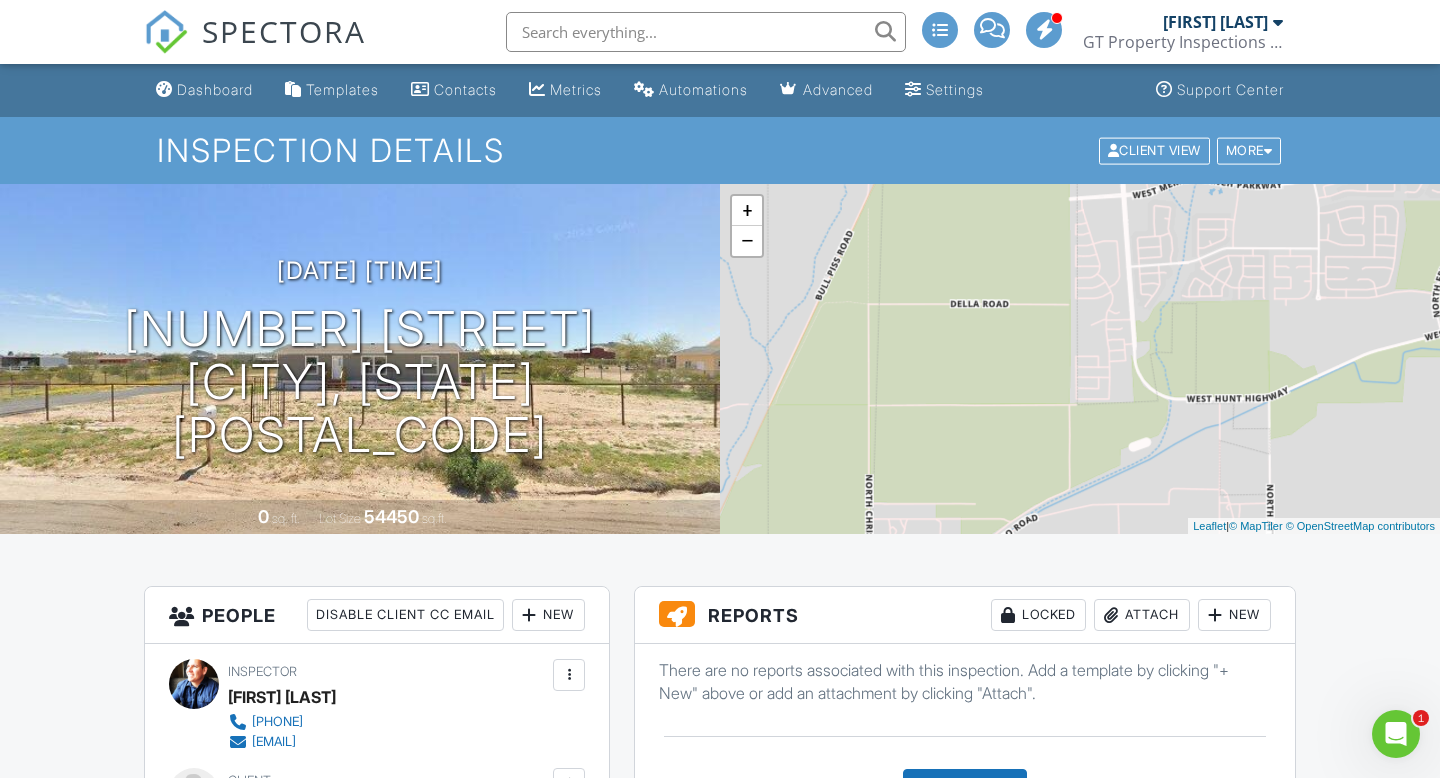 drag, startPoint x: 1020, startPoint y: 354, endPoint x: 1071, endPoint y: 28, distance: 329.96515 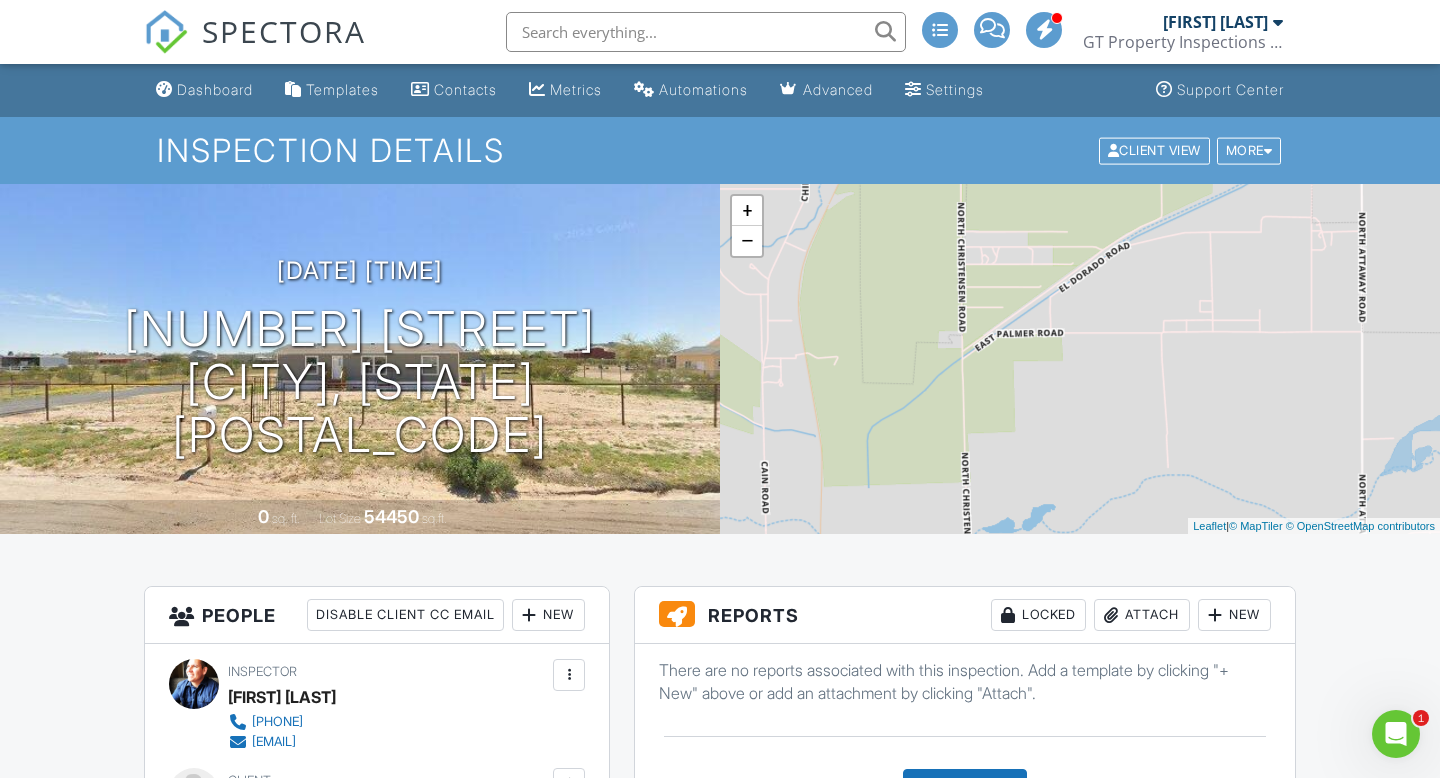 drag, startPoint x: 1039, startPoint y: 323, endPoint x: 1053, endPoint y: -2, distance: 325.3014 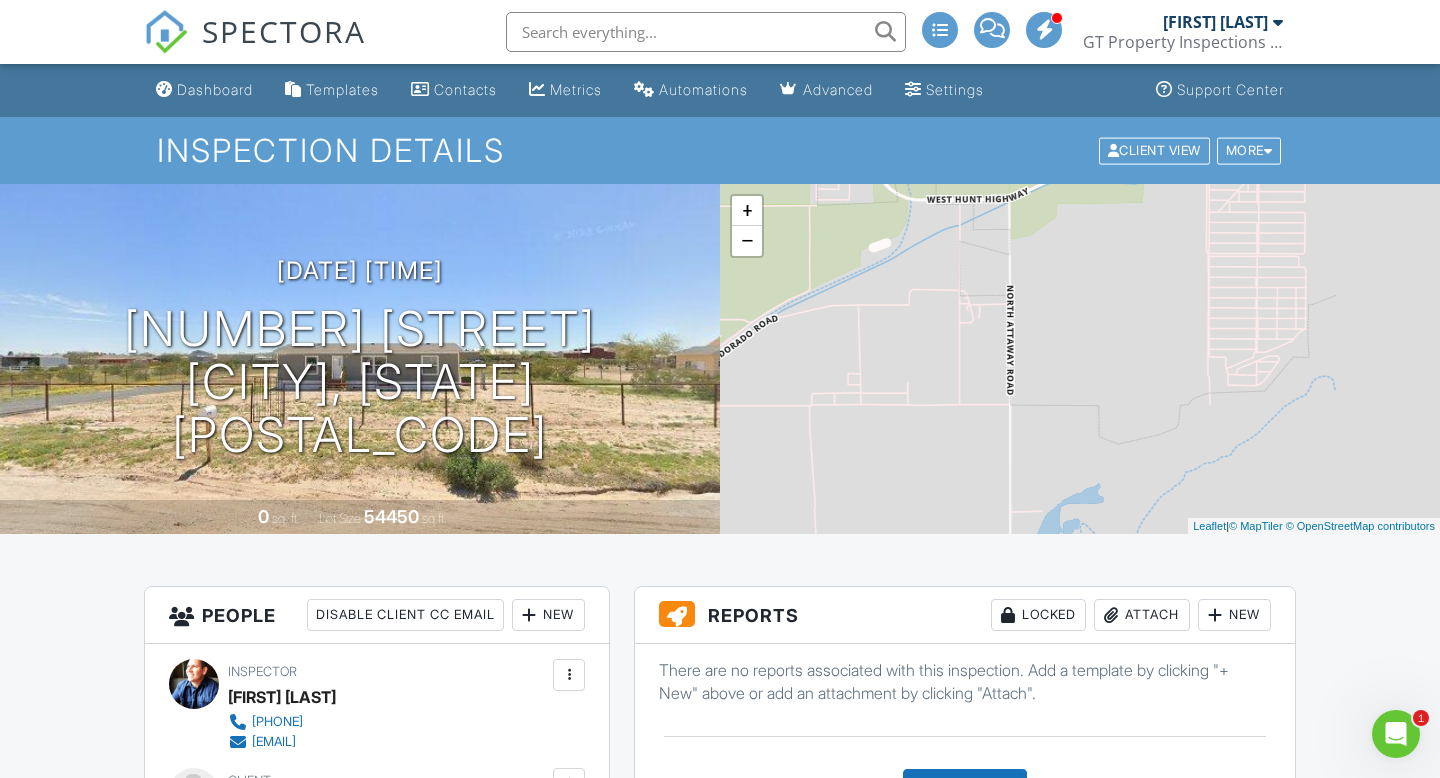 drag, startPoint x: 1139, startPoint y: 368, endPoint x: 836, endPoint y: 522, distance: 339.88968 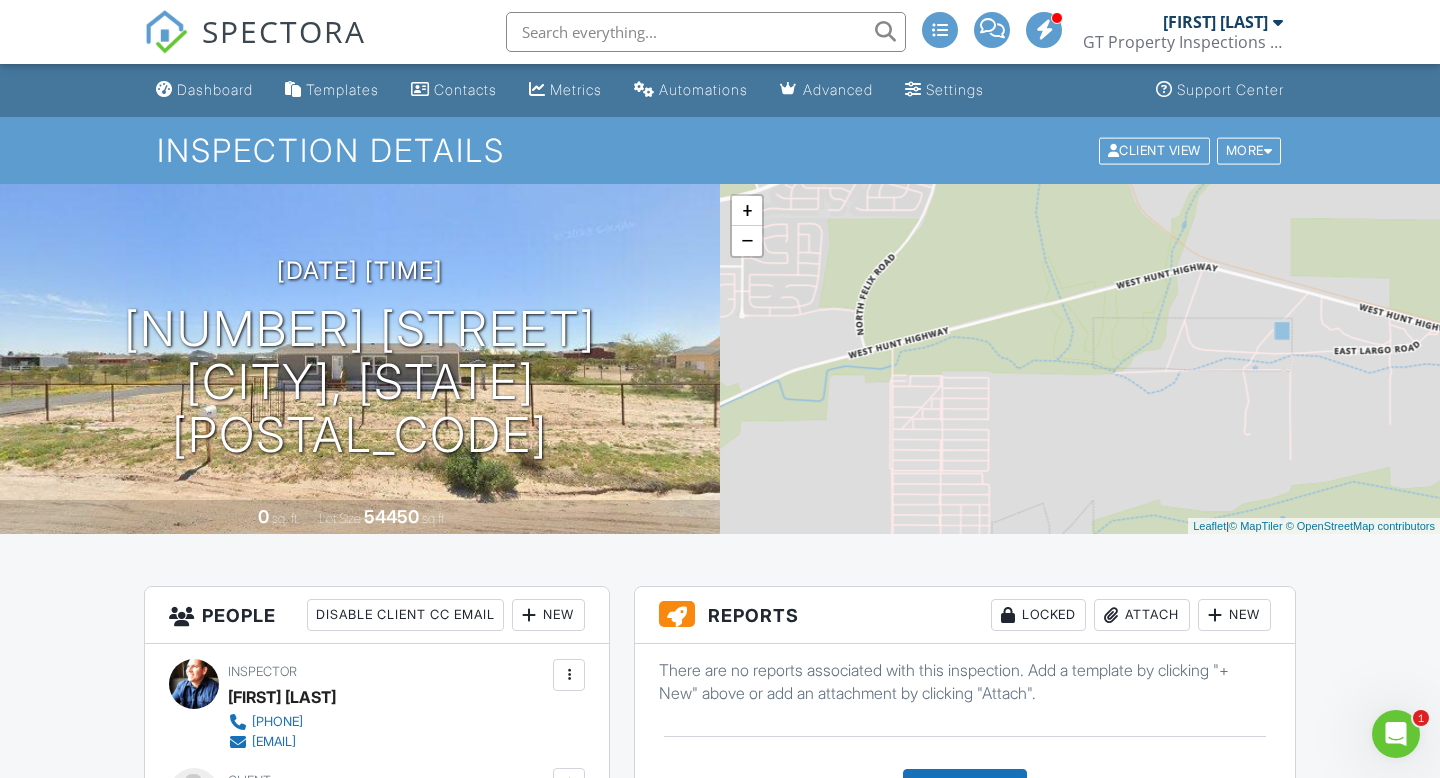 drag, startPoint x: 1021, startPoint y: 339, endPoint x: 729, endPoint y: 553, distance: 362.0221 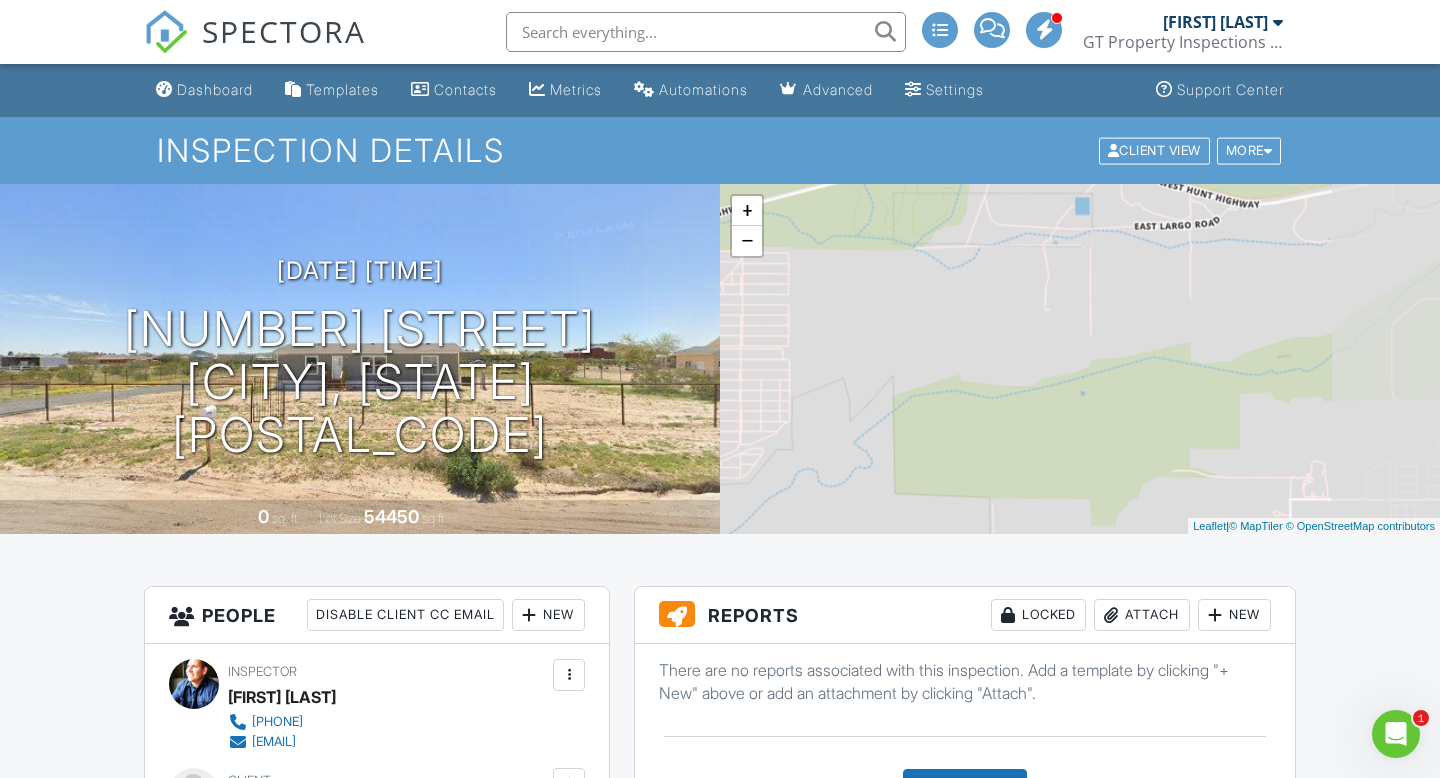 drag, startPoint x: 1028, startPoint y: 450, endPoint x: 834, endPoint y: 328, distance: 229.17242 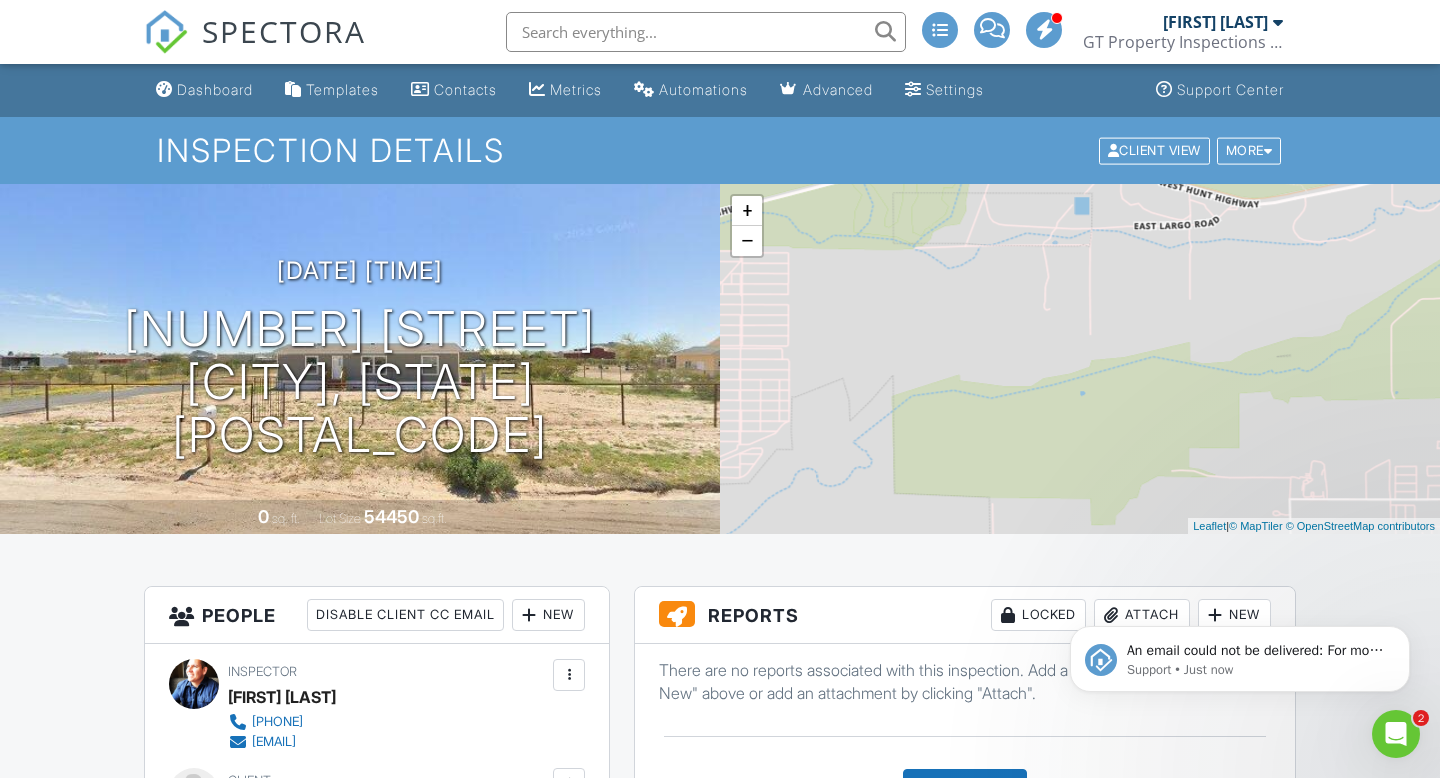 scroll, scrollTop: 0, scrollLeft: 0, axis: both 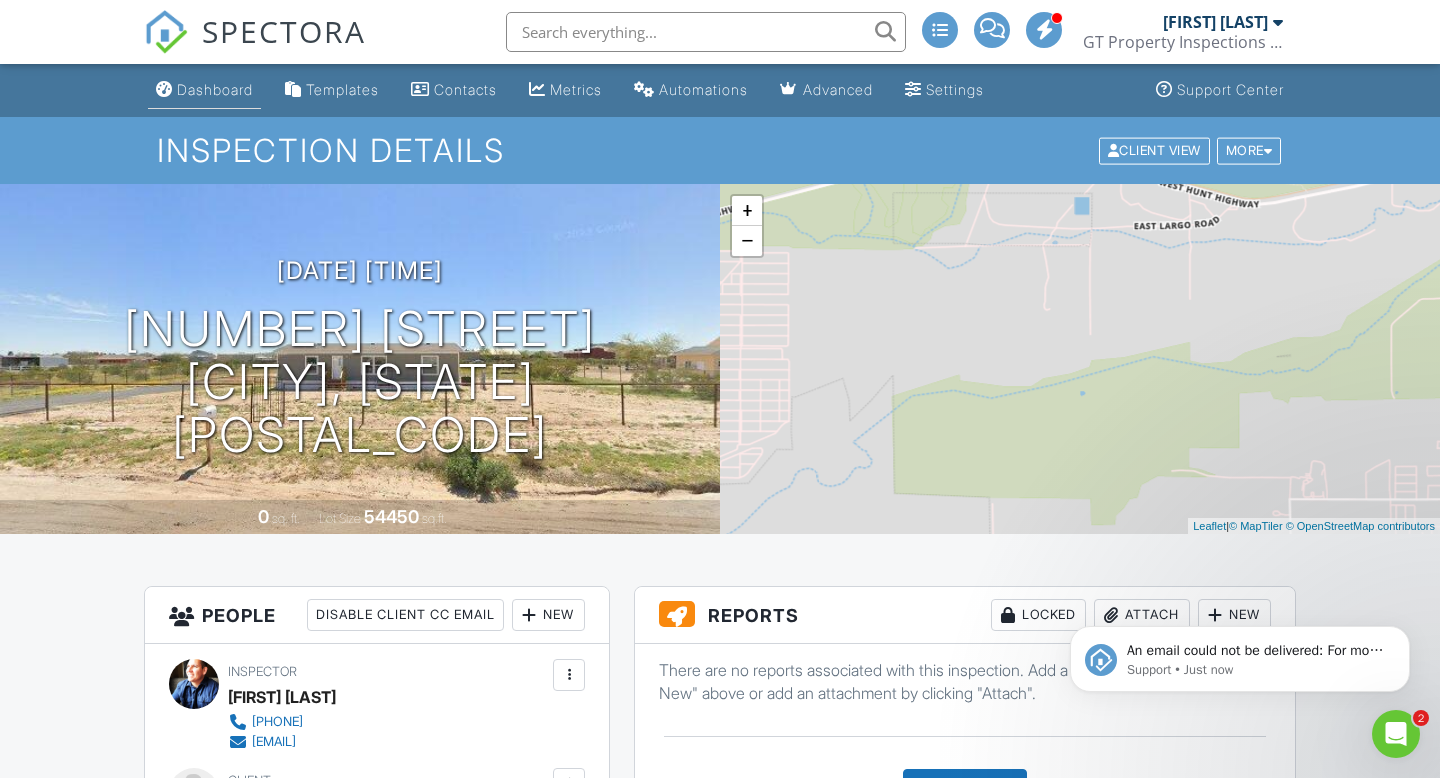 click on "Dashboard" at bounding box center (215, 89) 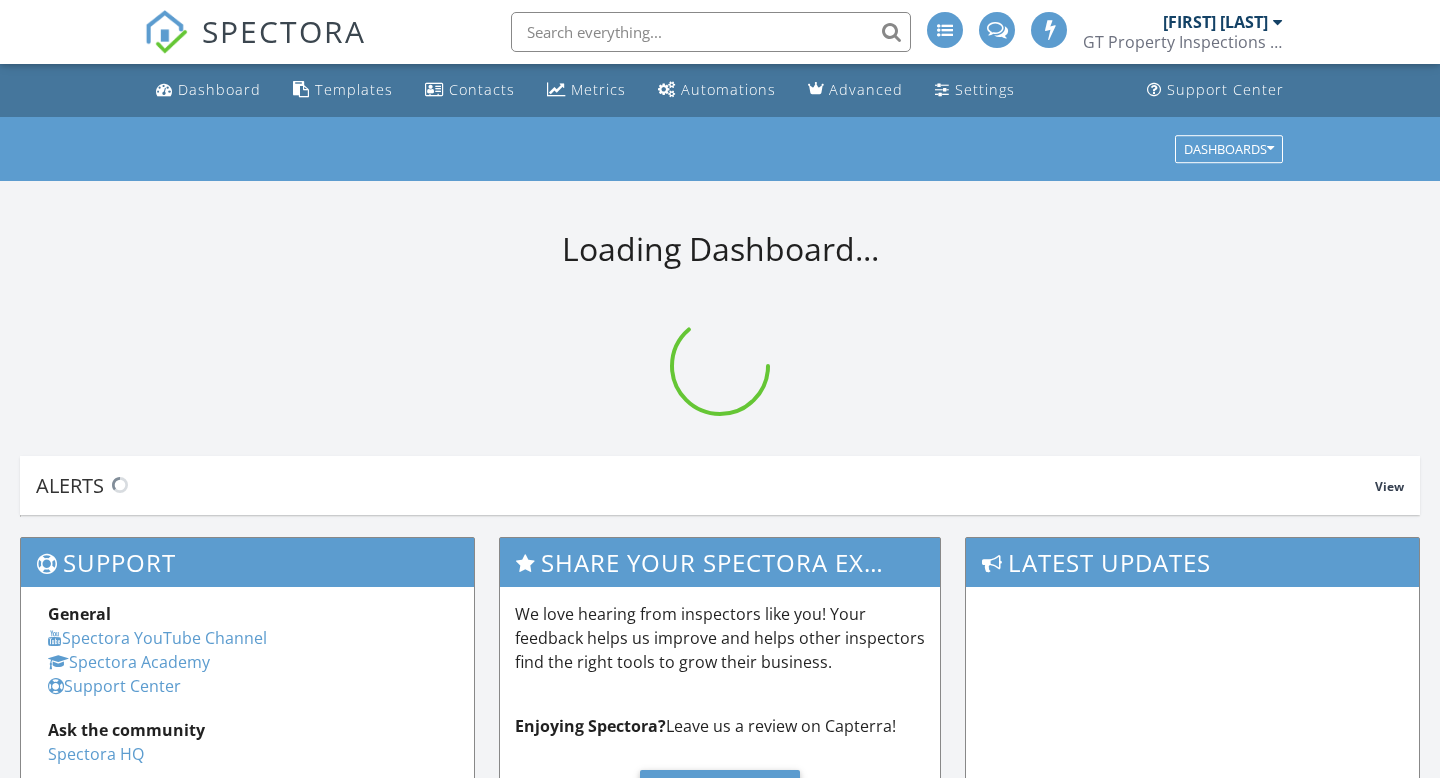 scroll, scrollTop: 0, scrollLeft: 0, axis: both 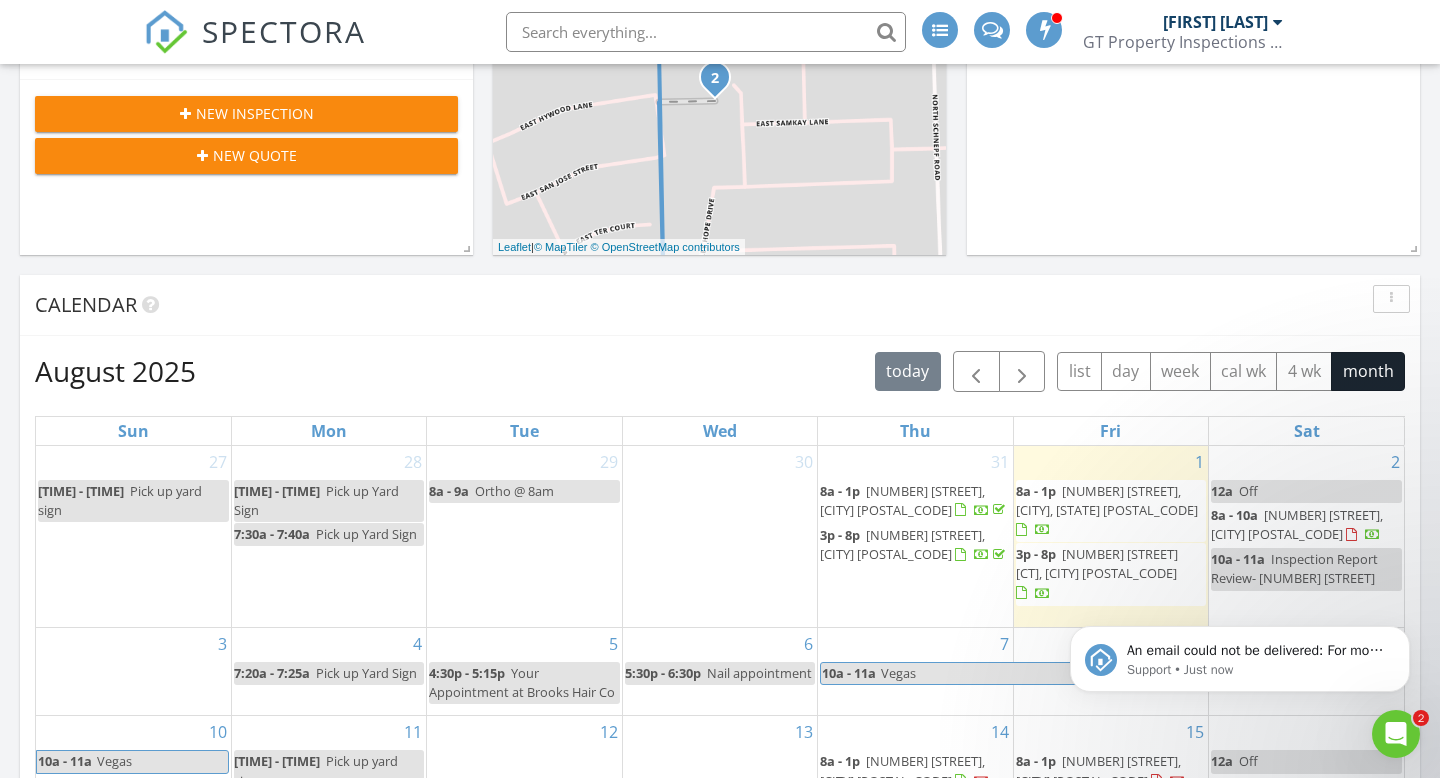 click at bounding box center (1396, 734) 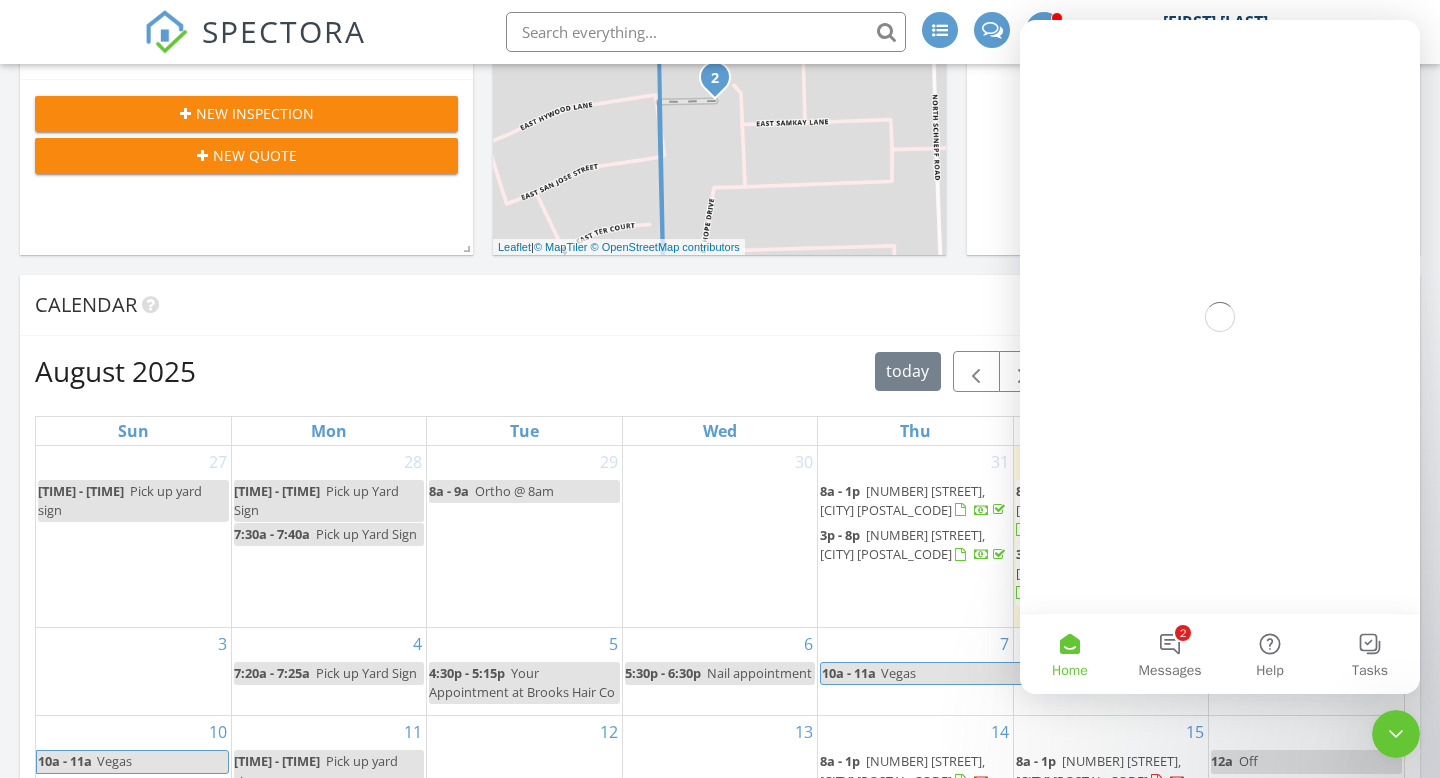 scroll, scrollTop: 0, scrollLeft: 0, axis: both 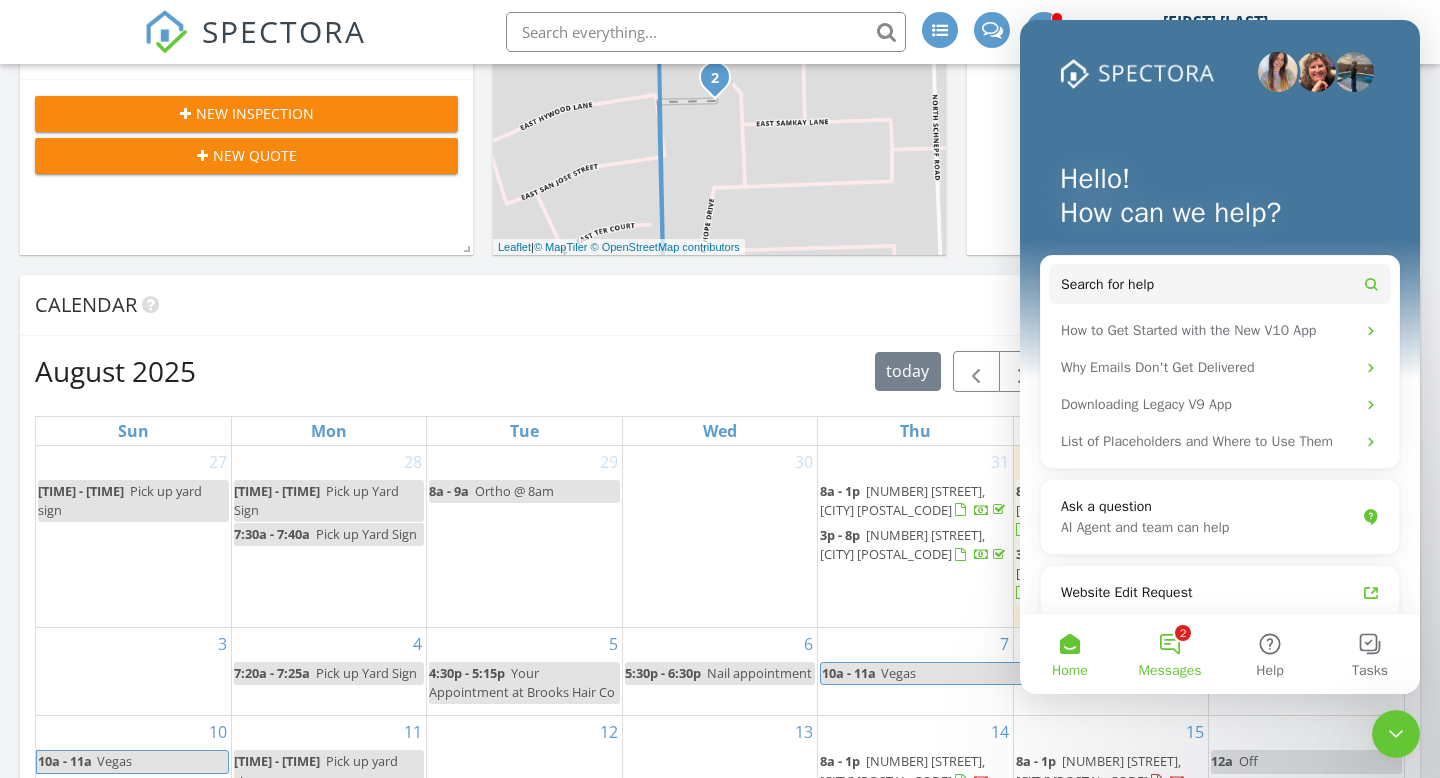 click on "2 Messages" at bounding box center [1170, 654] 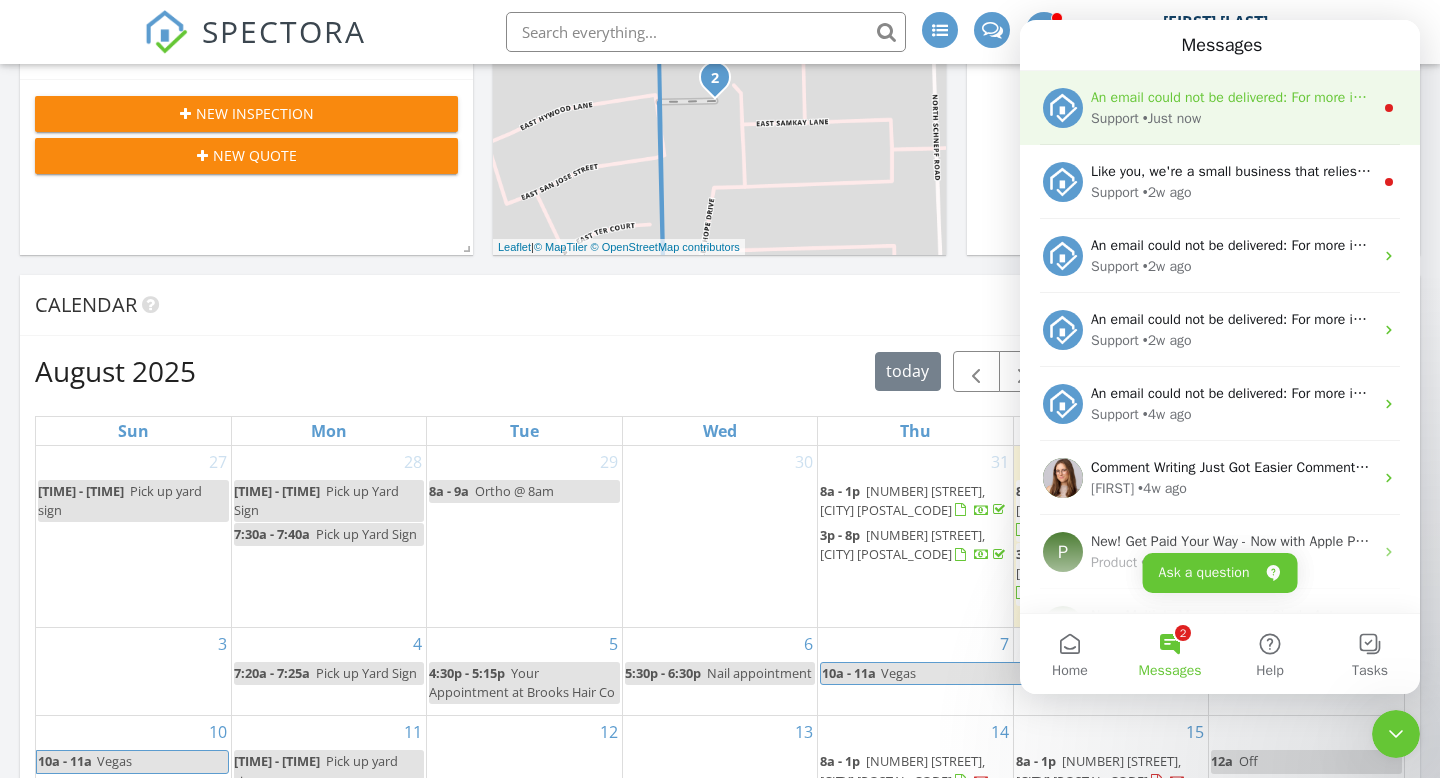 click on "An email could not be delivered:  For more information, view Why emails don't get delivered (Support Article)" at bounding box center (1419, 97) 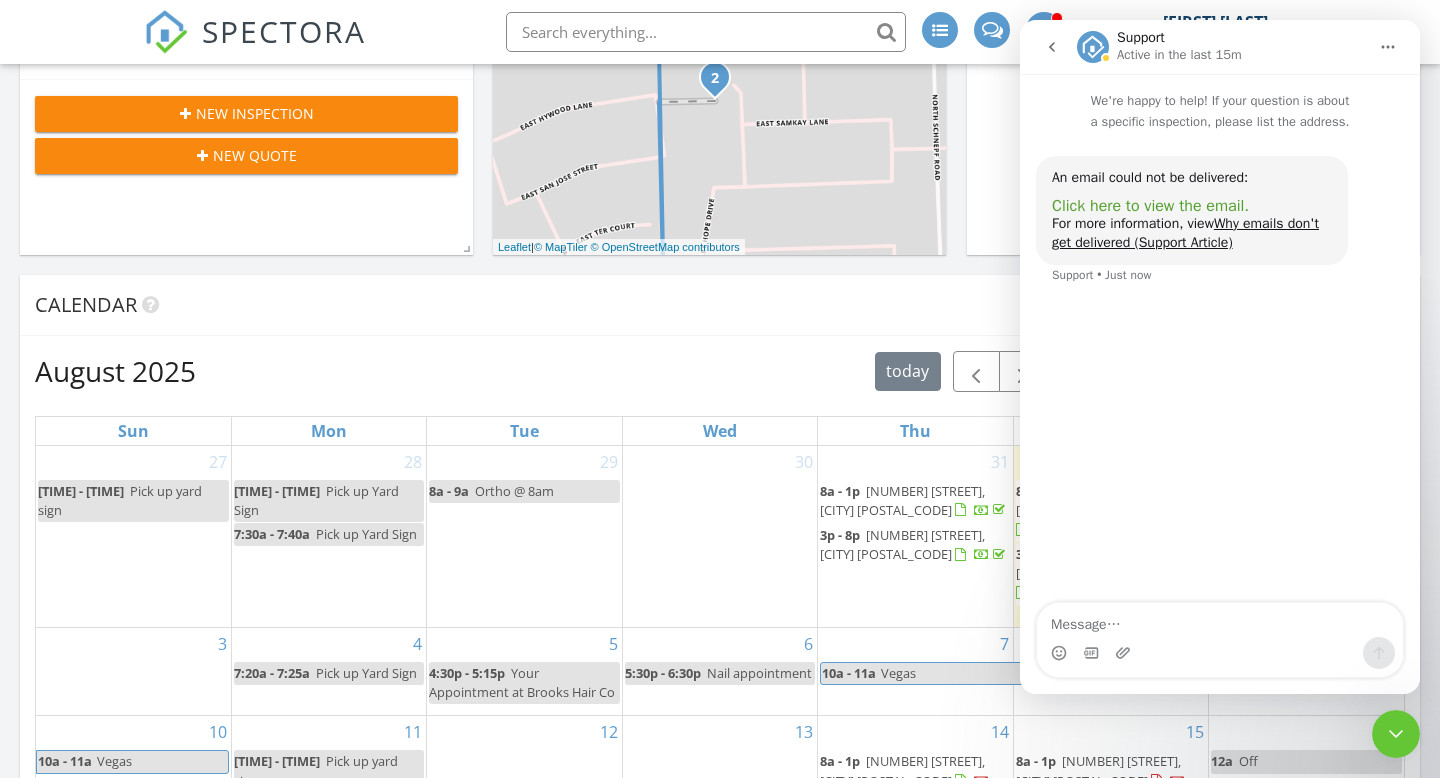 click on "Click here to view the email." at bounding box center (1150, 206) 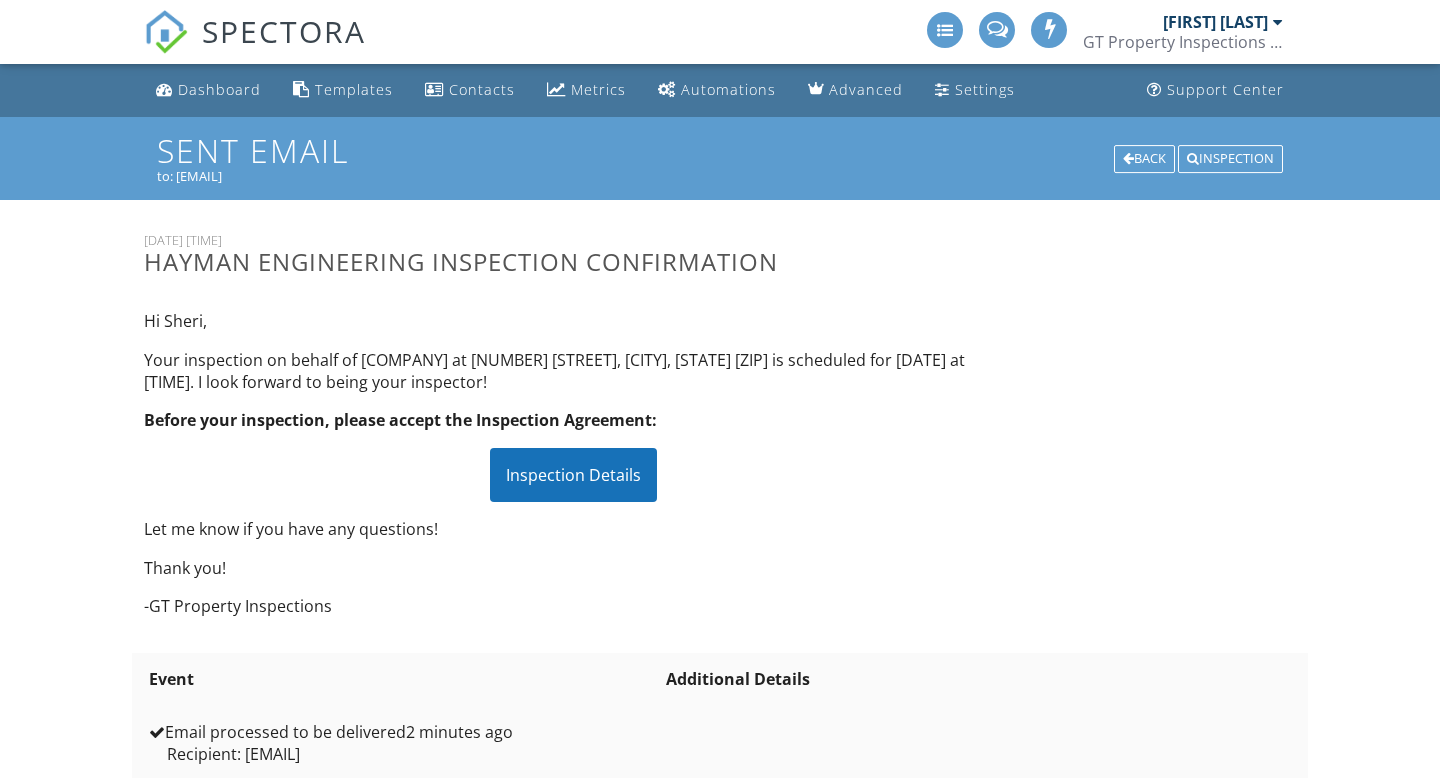 scroll, scrollTop: 0, scrollLeft: 0, axis: both 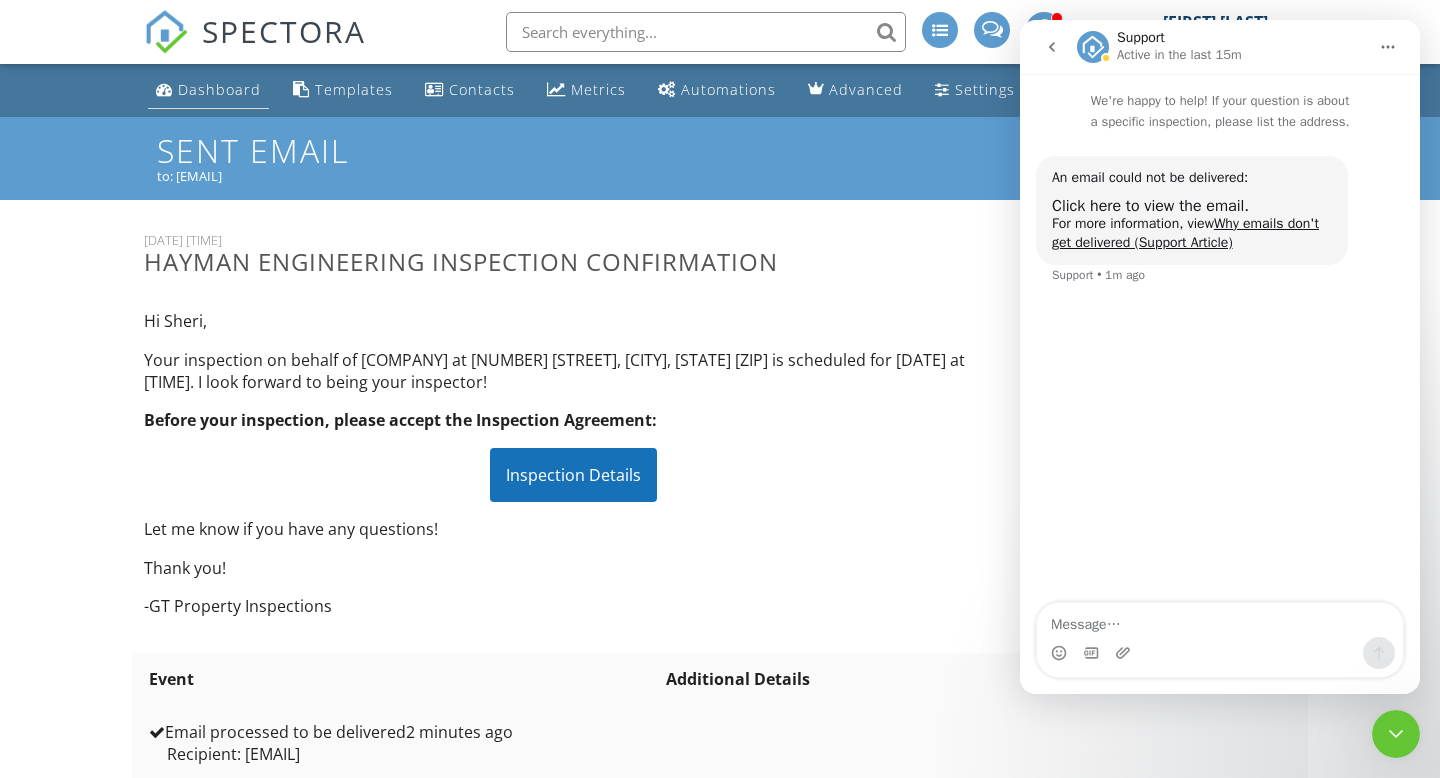 click on "Dashboard" at bounding box center (219, 89) 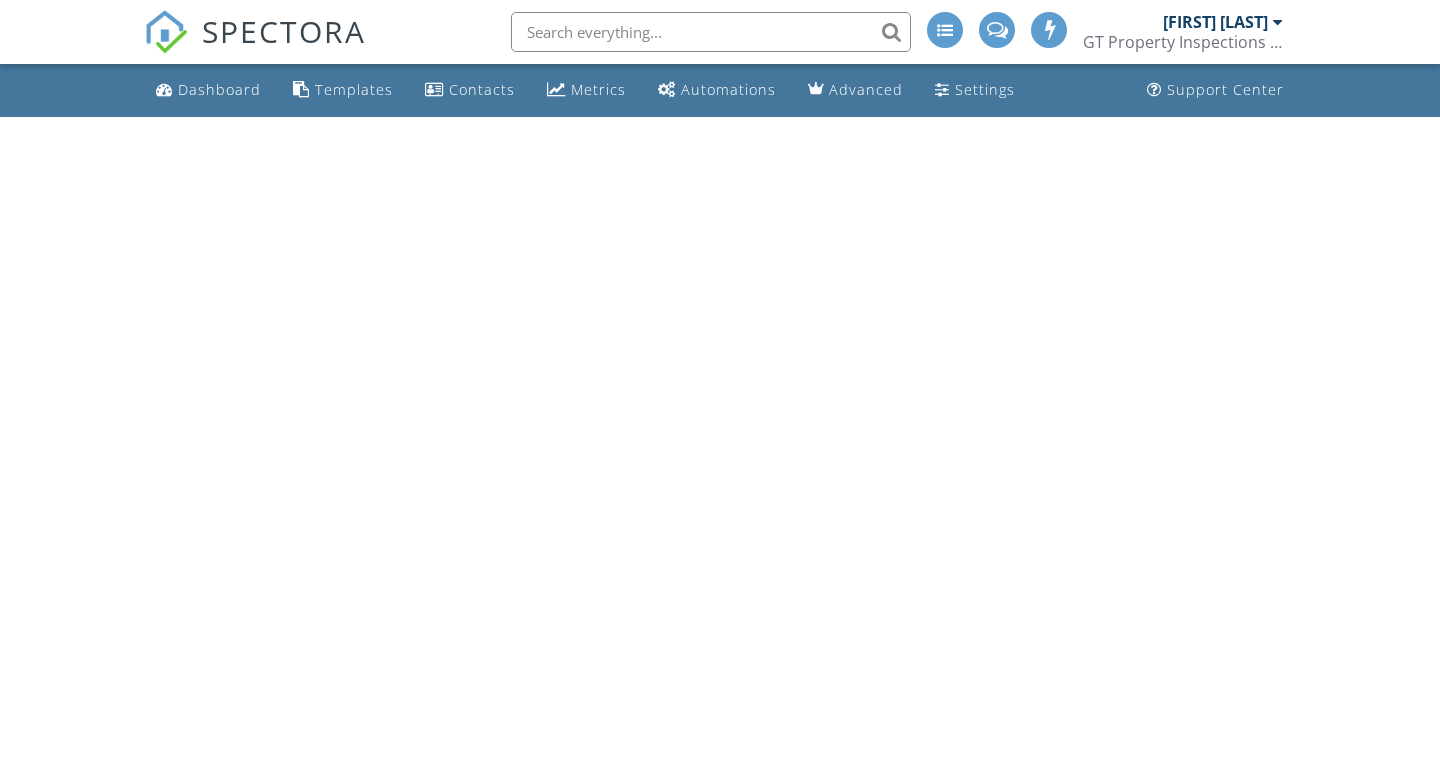 scroll, scrollTop: 0, scrollLeft: 0, axis: both 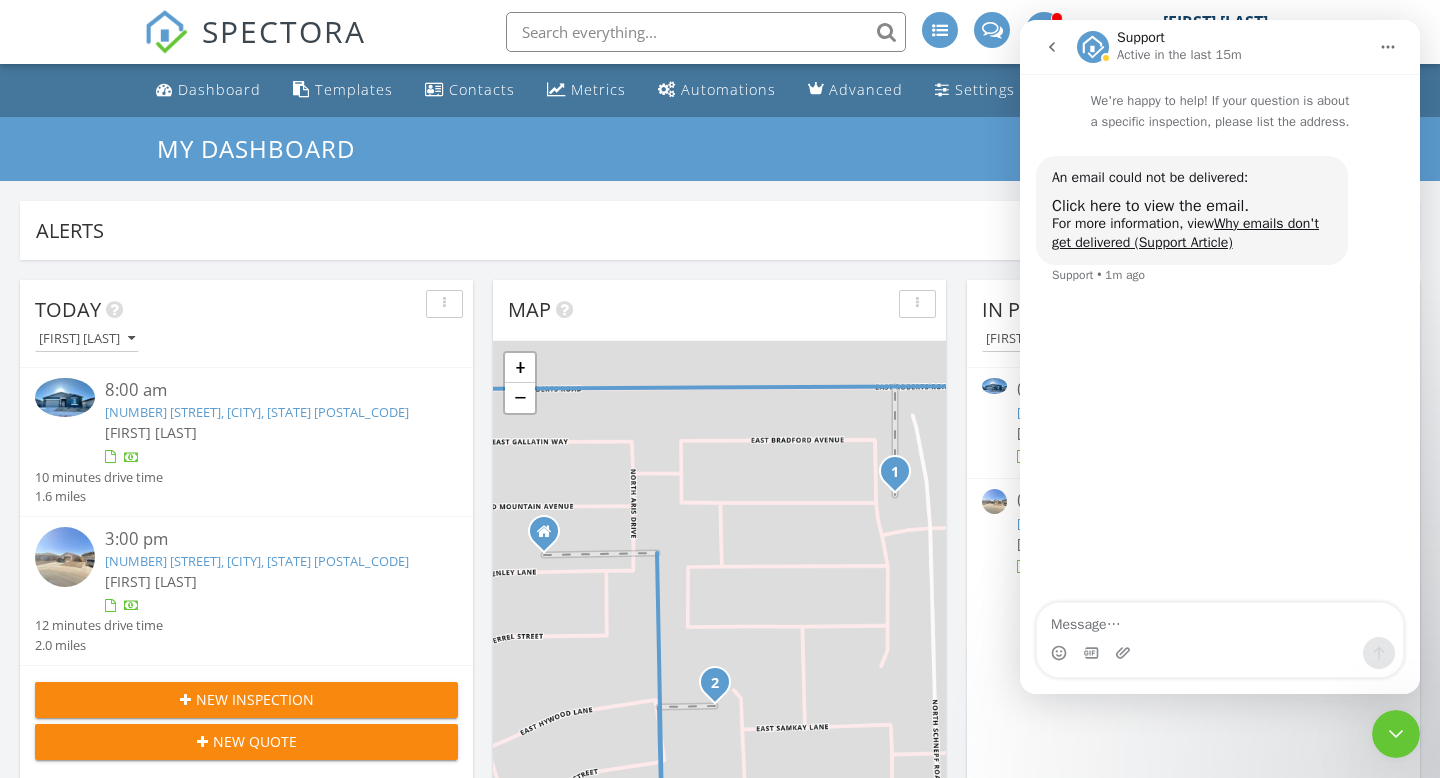 click 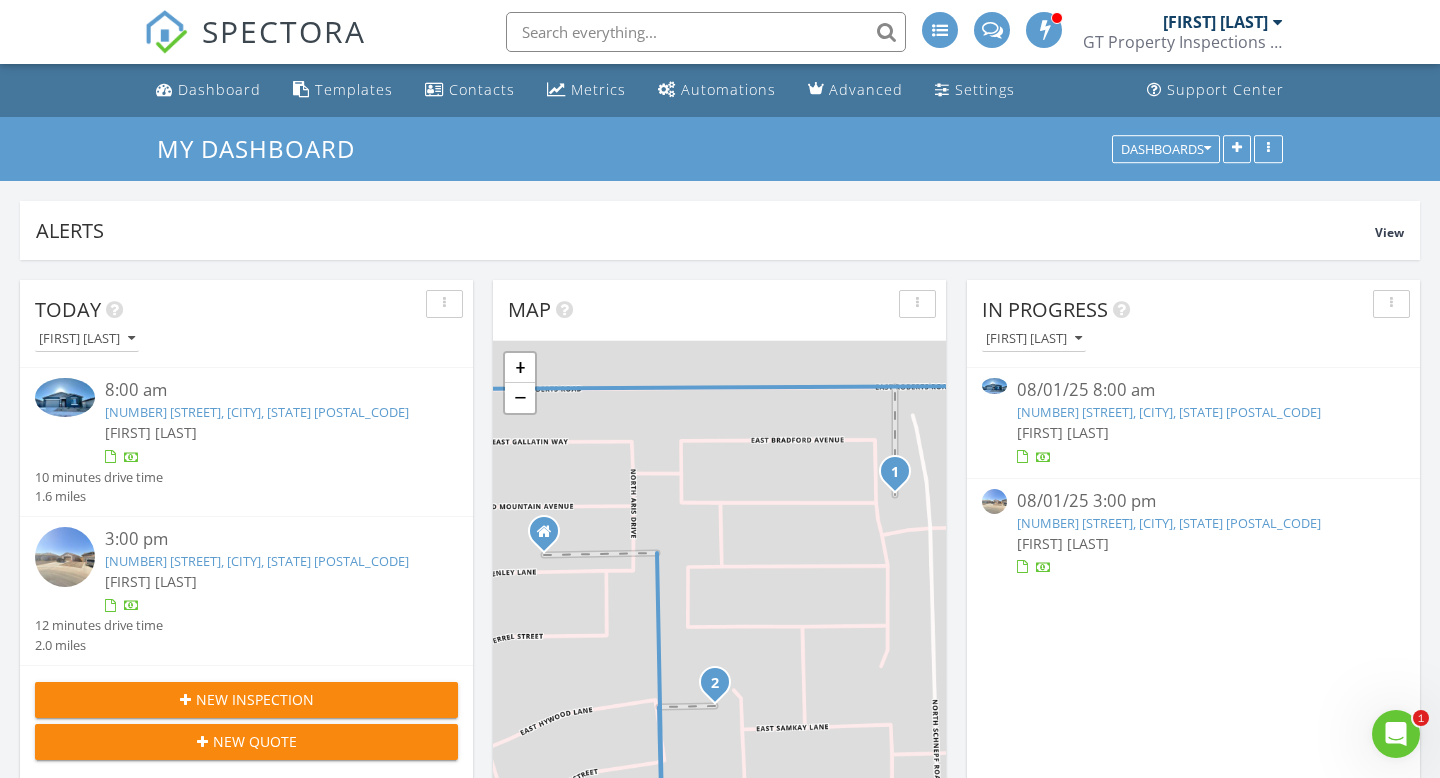 scroll, scrollTop: 0, scrollLeft: 0, axis: both 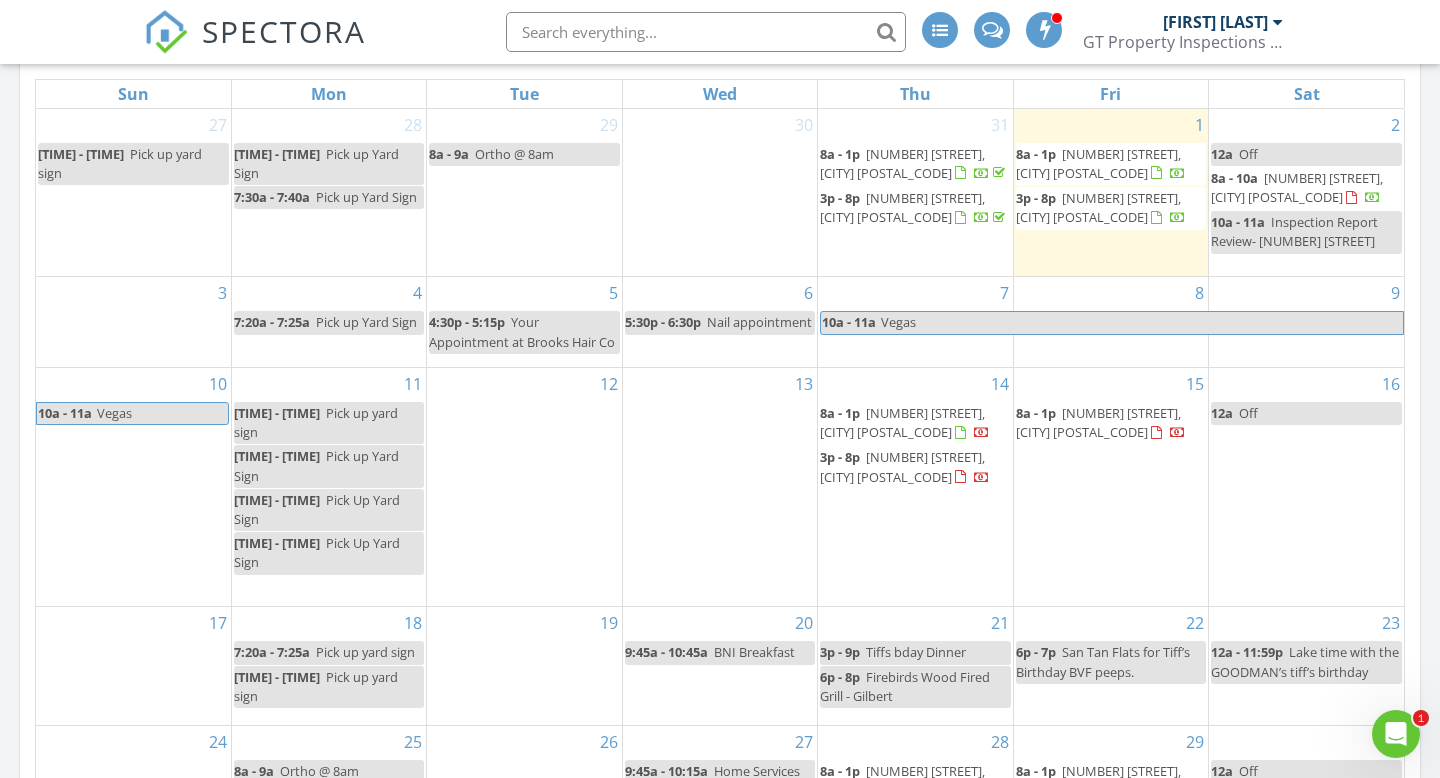 click on "367 W Silverdale Rd, San Tan Valley 85143" at bounding box center (1297, 187) 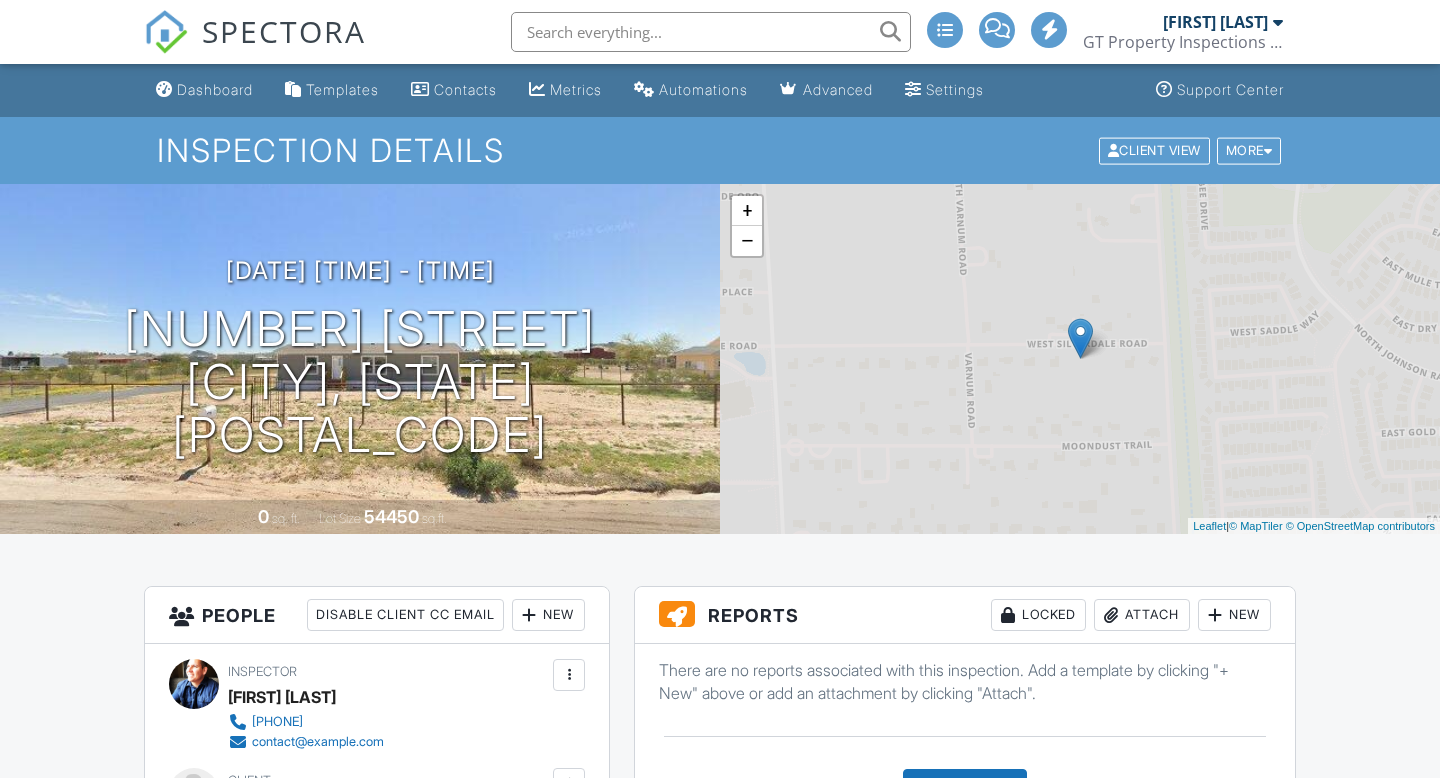 scroll, scrollTop: 0, scrollLeft: 0, axis: both 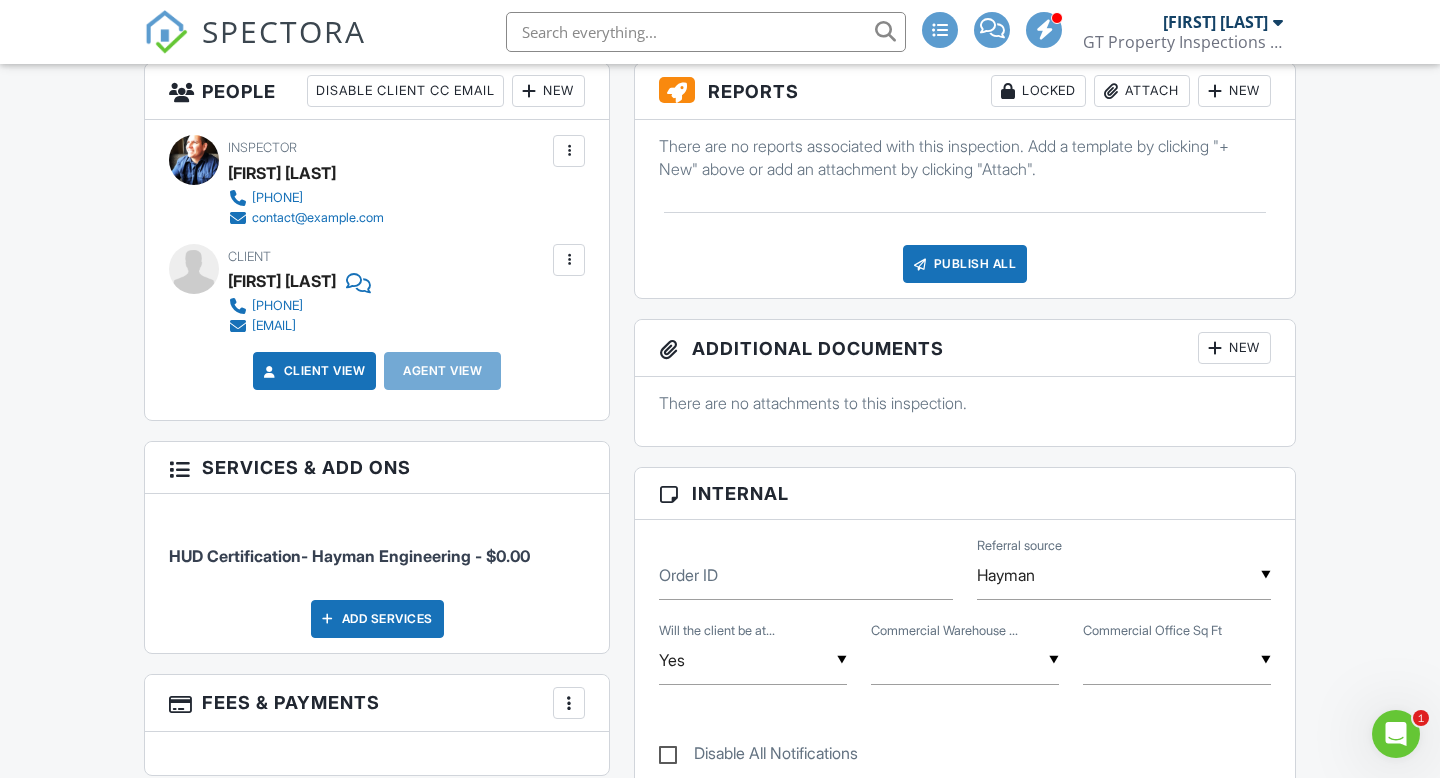 click at bounding box center [569, 260] 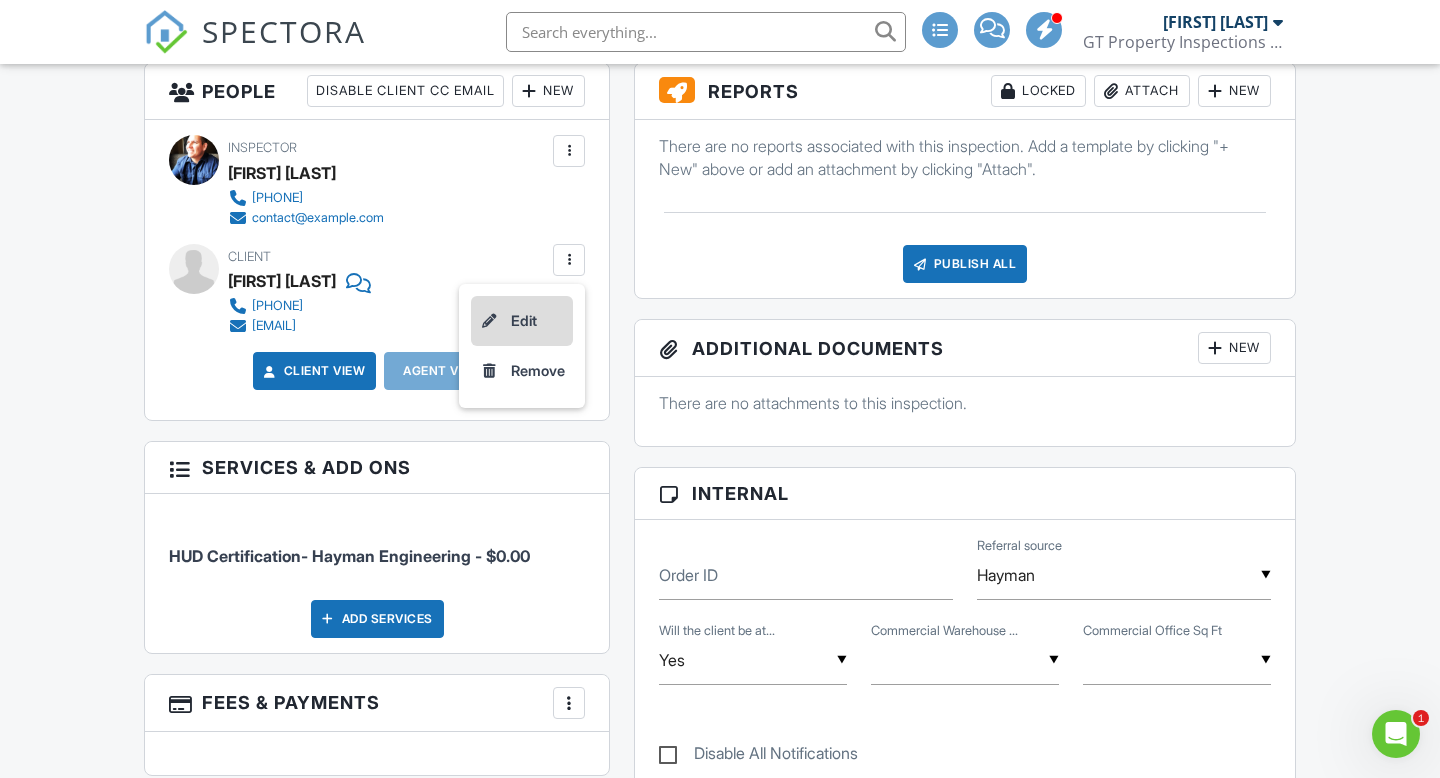 click on "Edit" at bounding box center (522, 321) 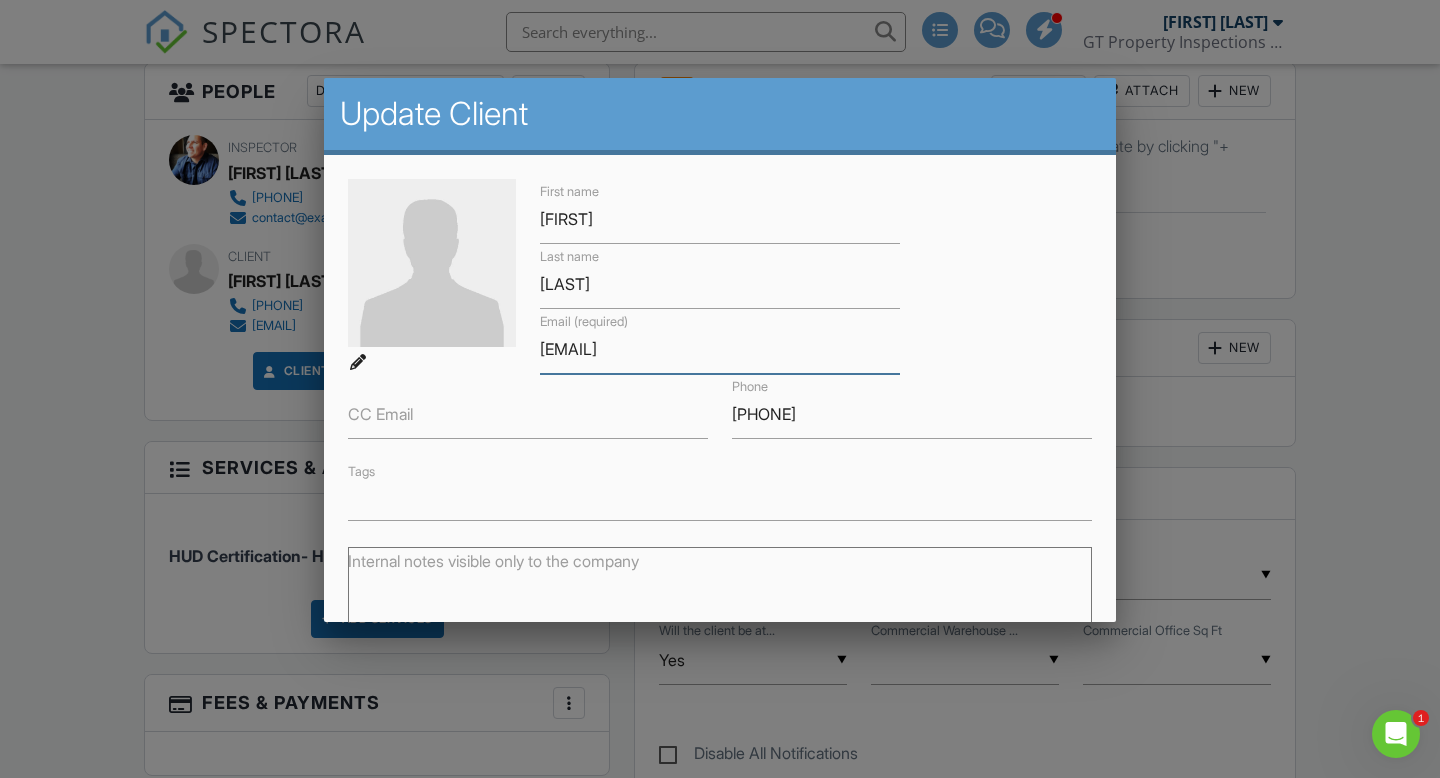 click on "saldehoff@aol.com" at bounding box center [720, 349] 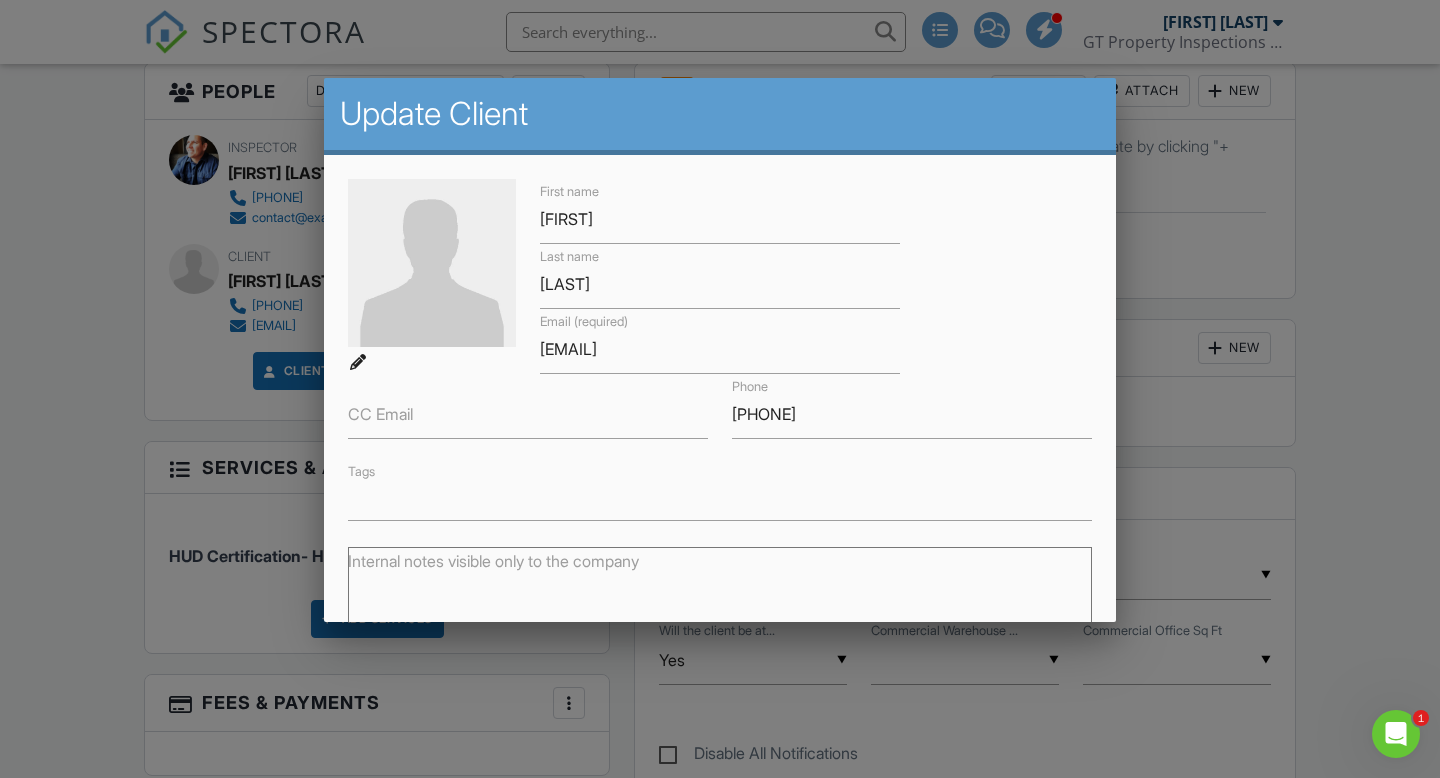 click on "First name
Sheri
Last name
Ladehoff
Email (required)
sladehoff@aol.com
CC Email
Phone
480-433-9590
Tags" at bounding box center [720, 350] 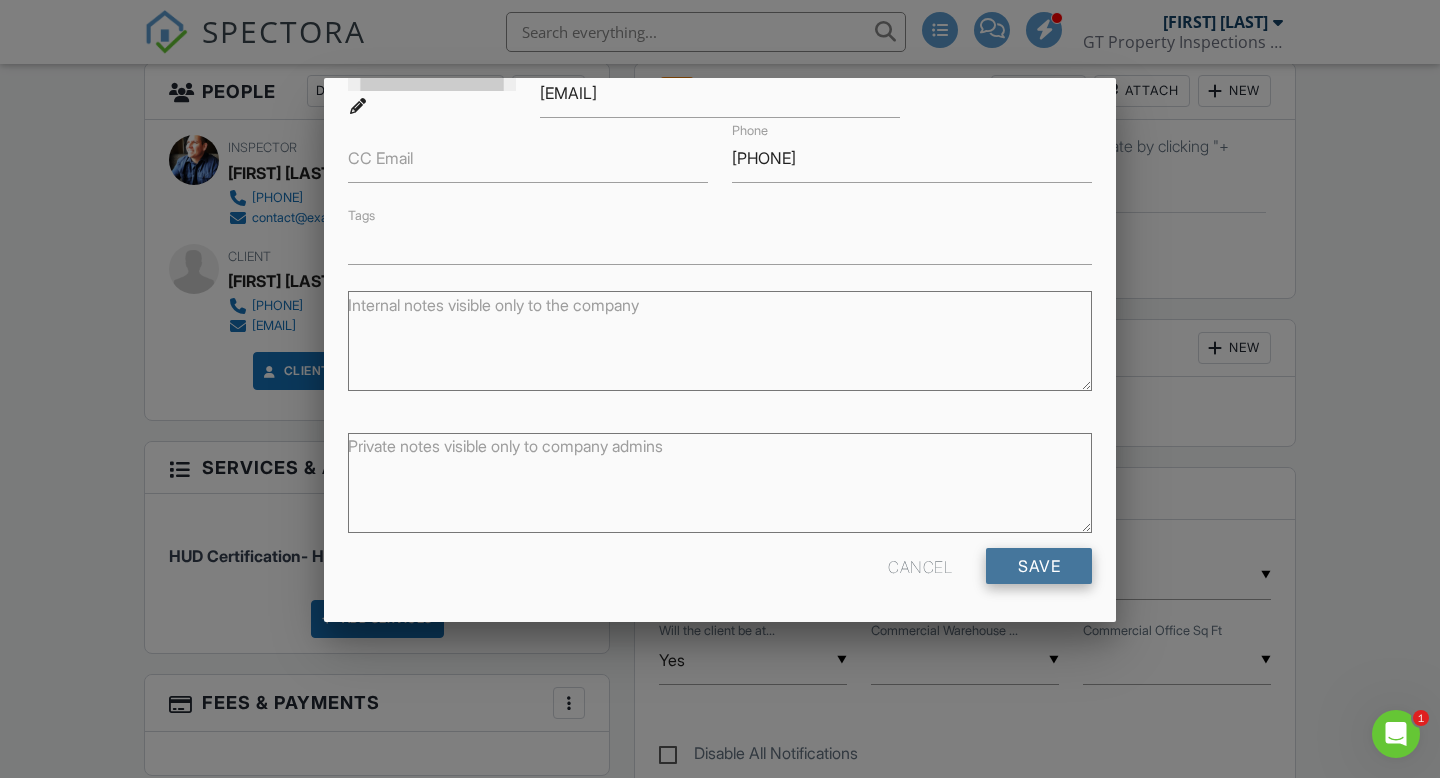 click on "Save" at bounding box center (1039, 566) 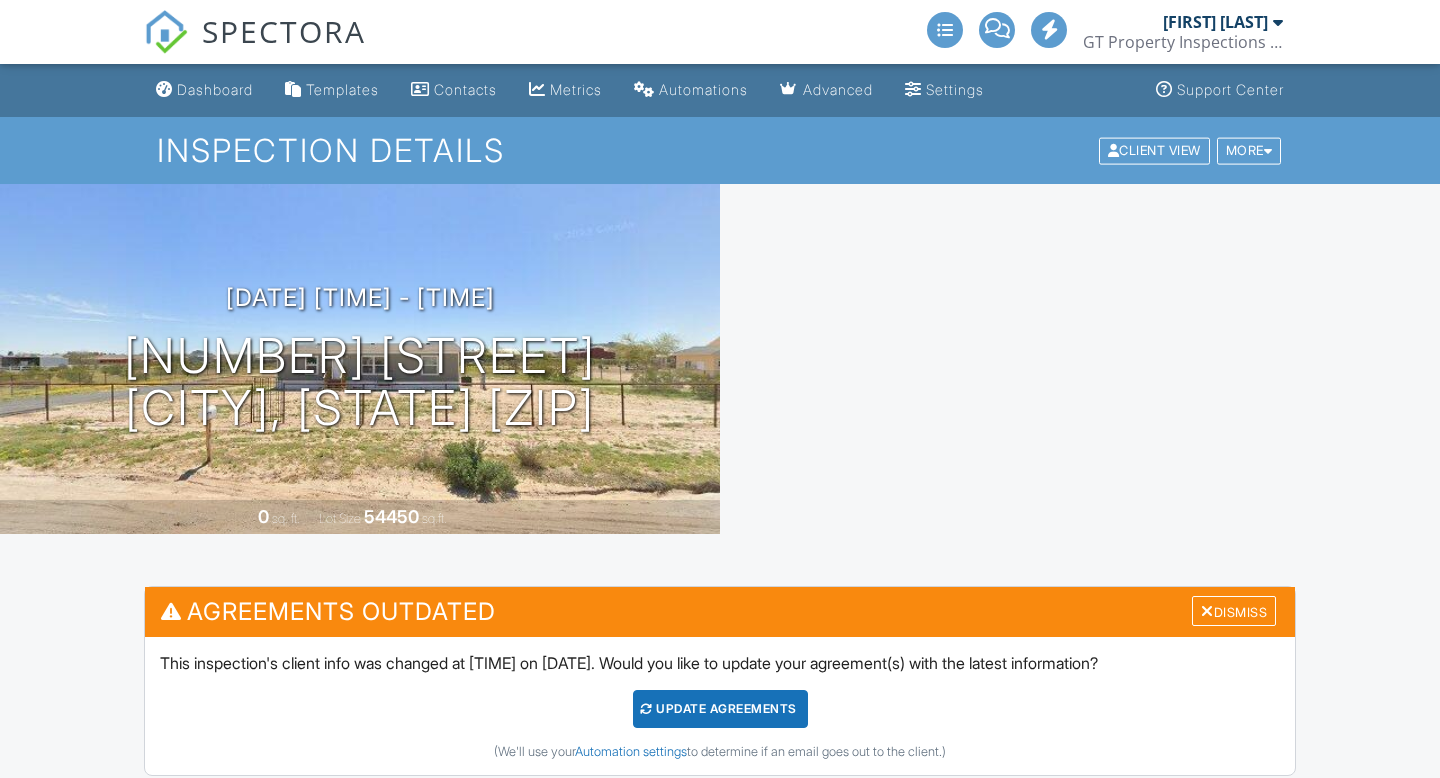 scroll, scrollTop: 0, scrollLeft: 0, axis: both 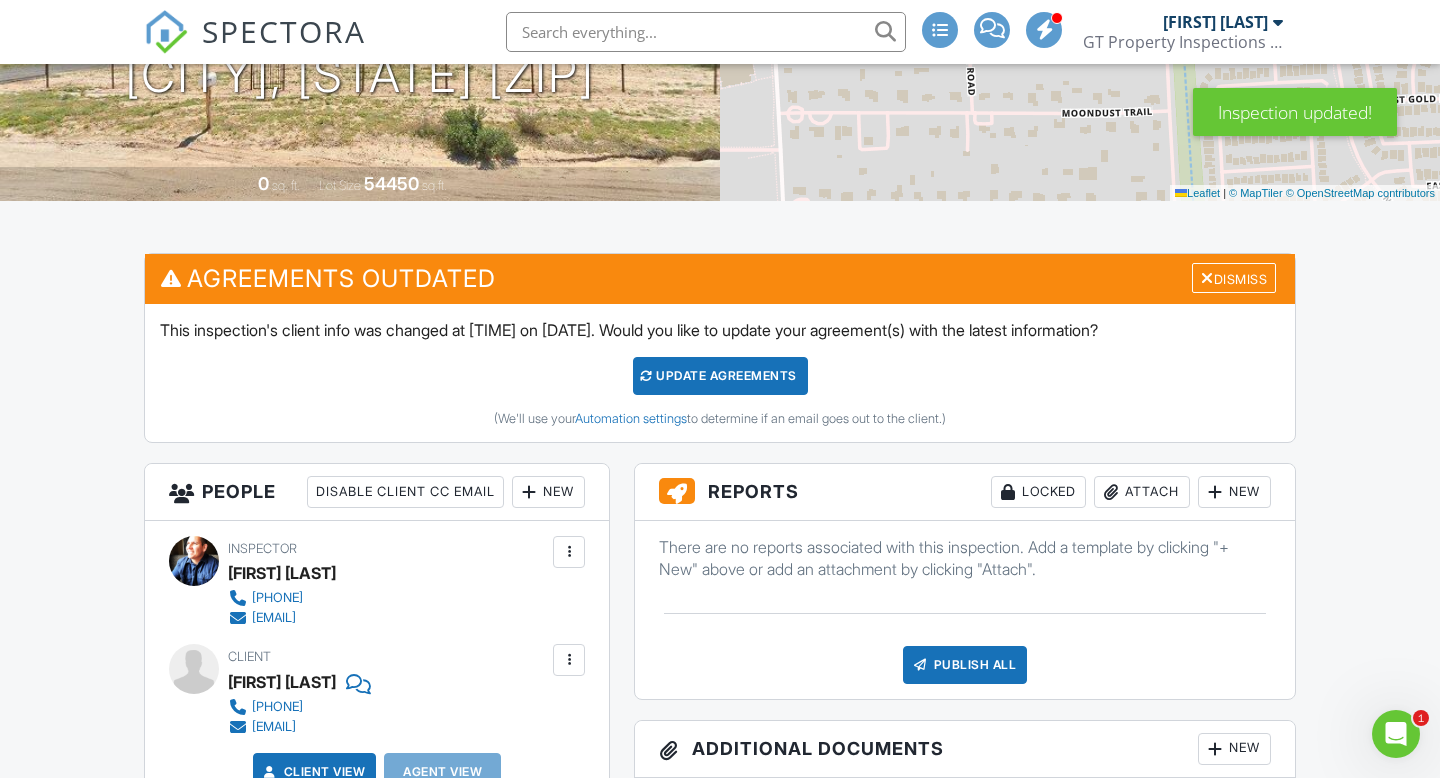 click on "Update Agreements" at bounding box center (720, 376) 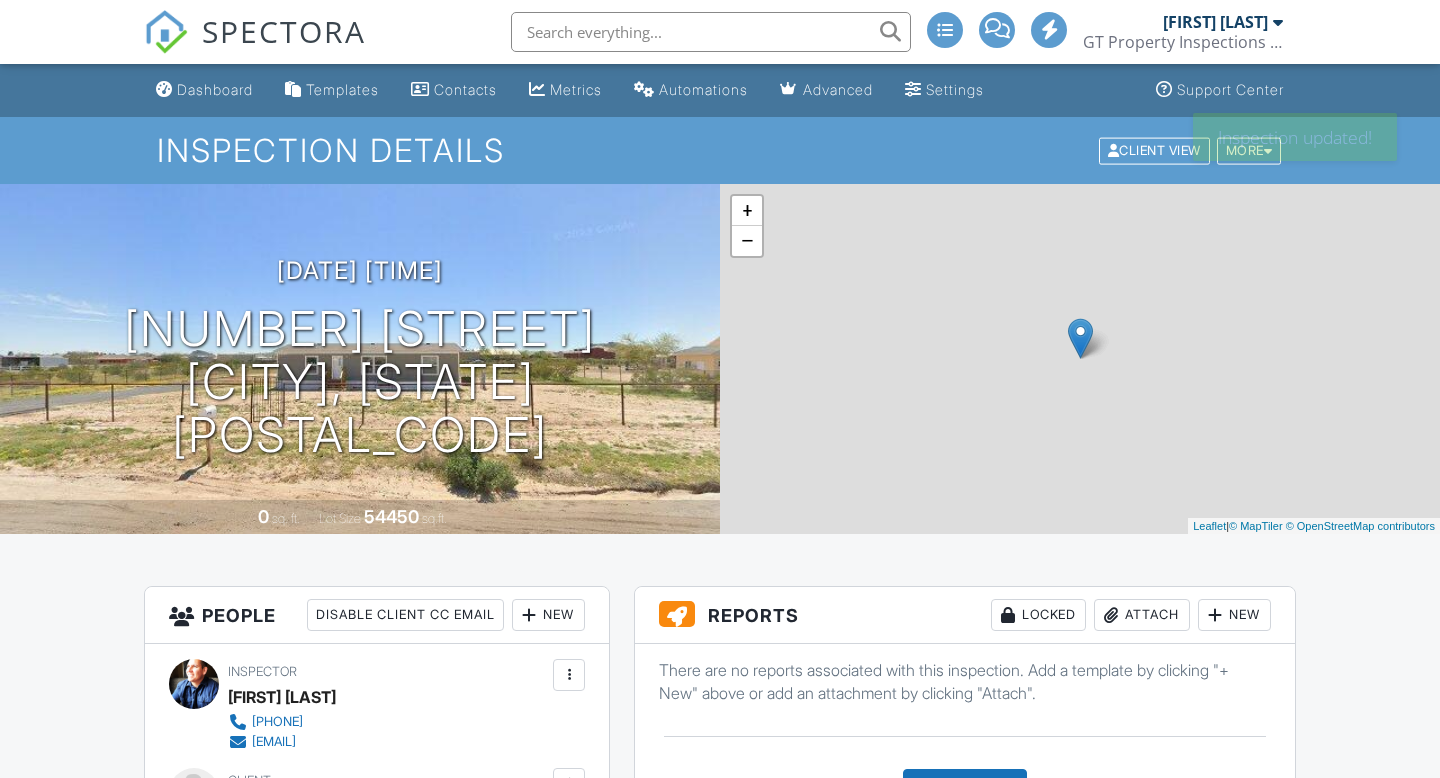 scroll, scrollTop: 0, scrollLeft: 0, axis: both 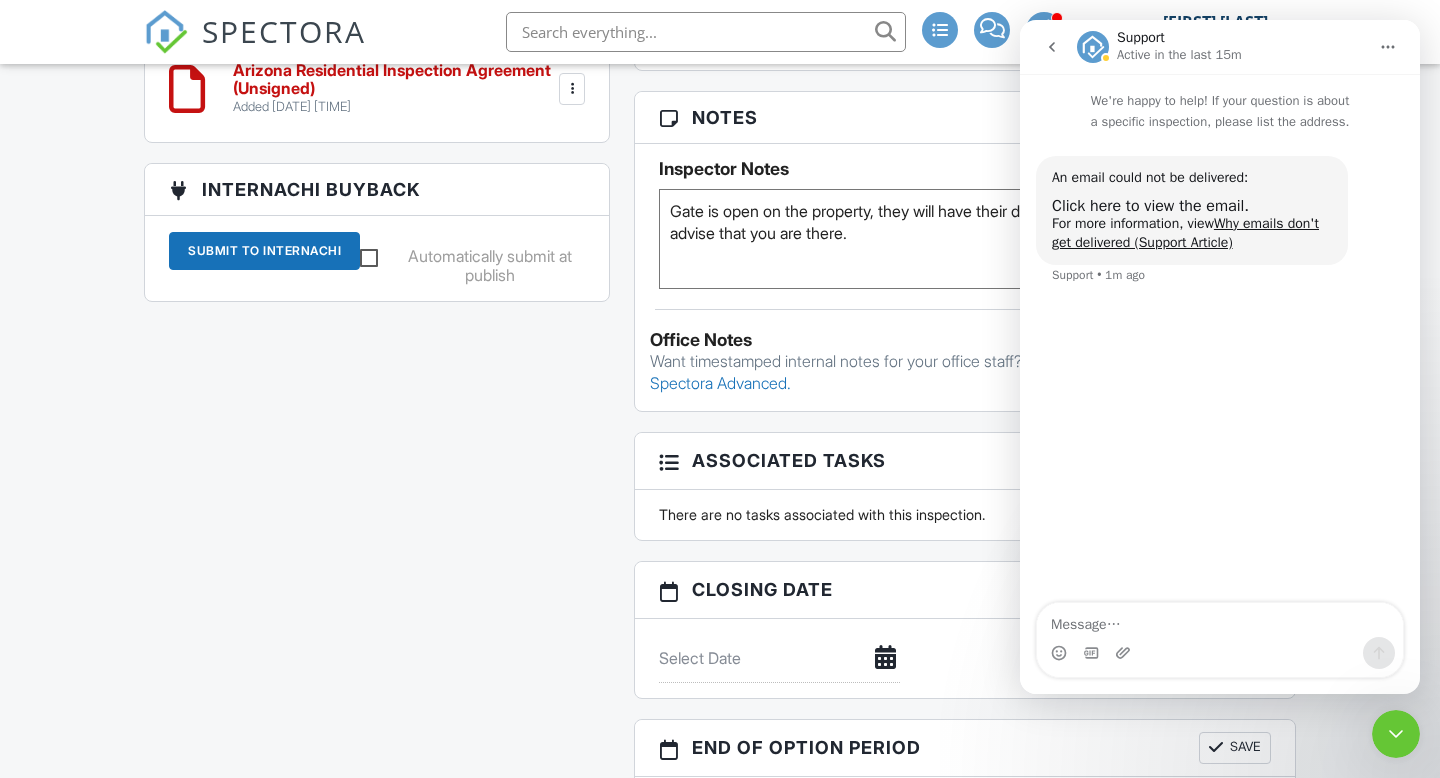 click at bounding box center (1052, 47) 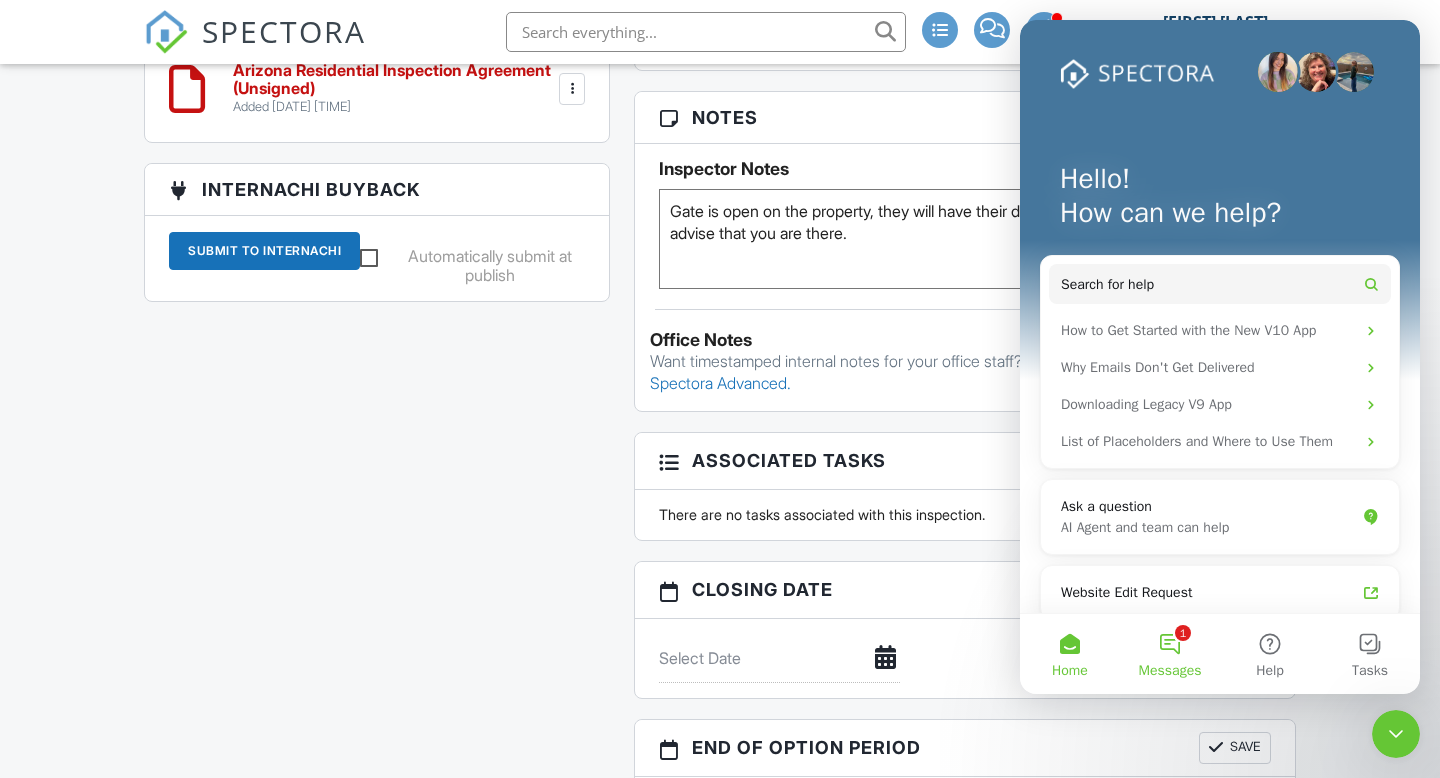 click on "1 Messages" at bounding box center [1170, 654] 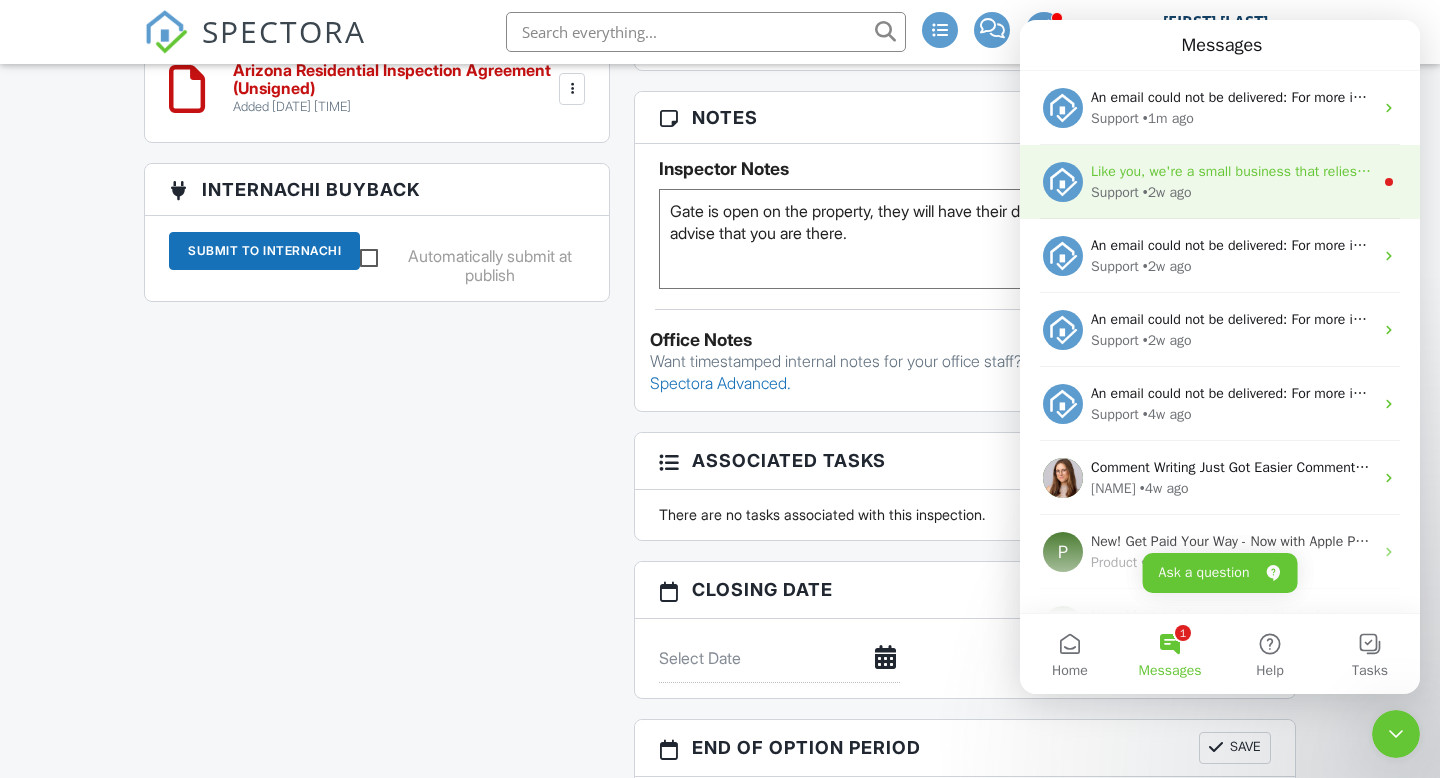 click on "Like you, we're a small business that relies on reviews to grow.  If you have a few minutes, we'd love it if you can leave us a review on Capterra:      If not, no problem - we'll ask you again later." at bounding box center (1669, 171) 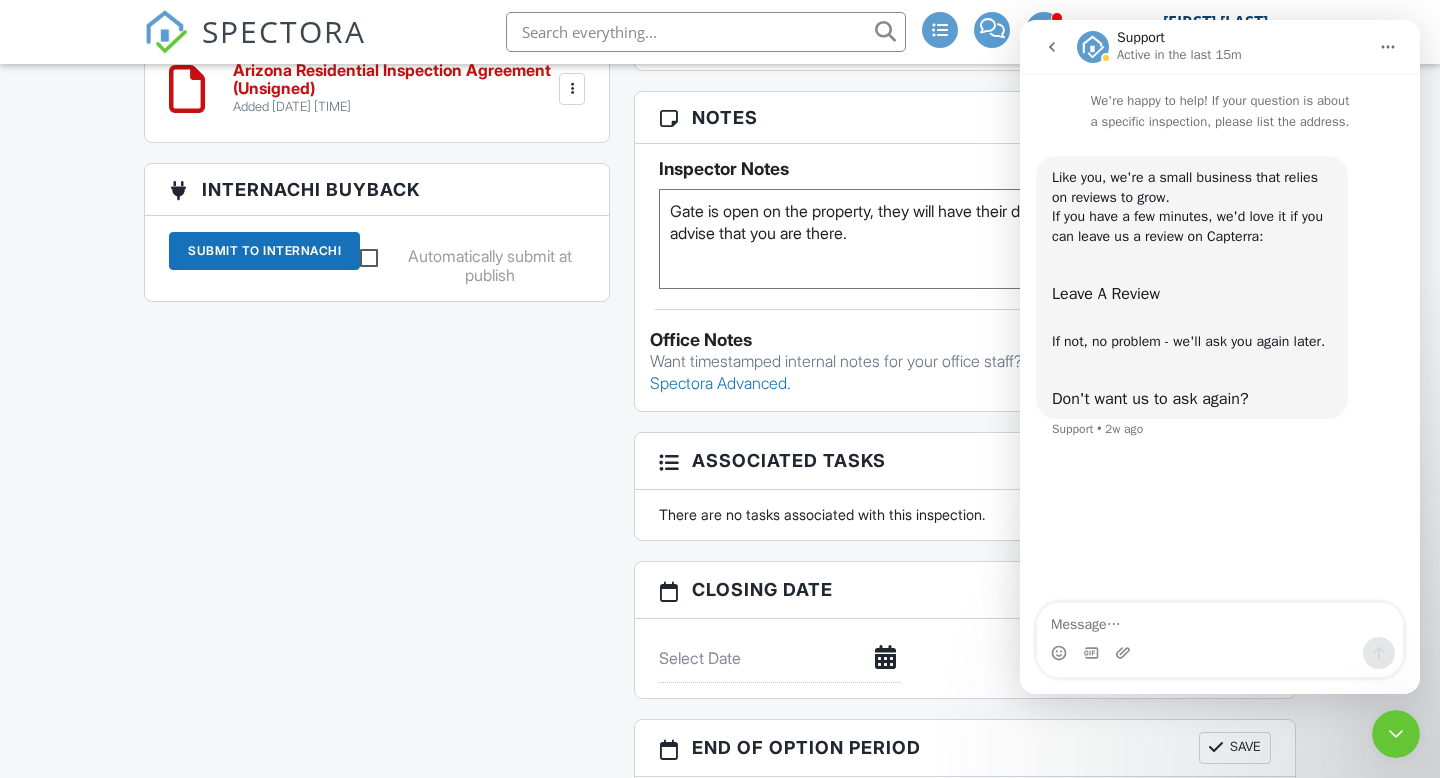 click 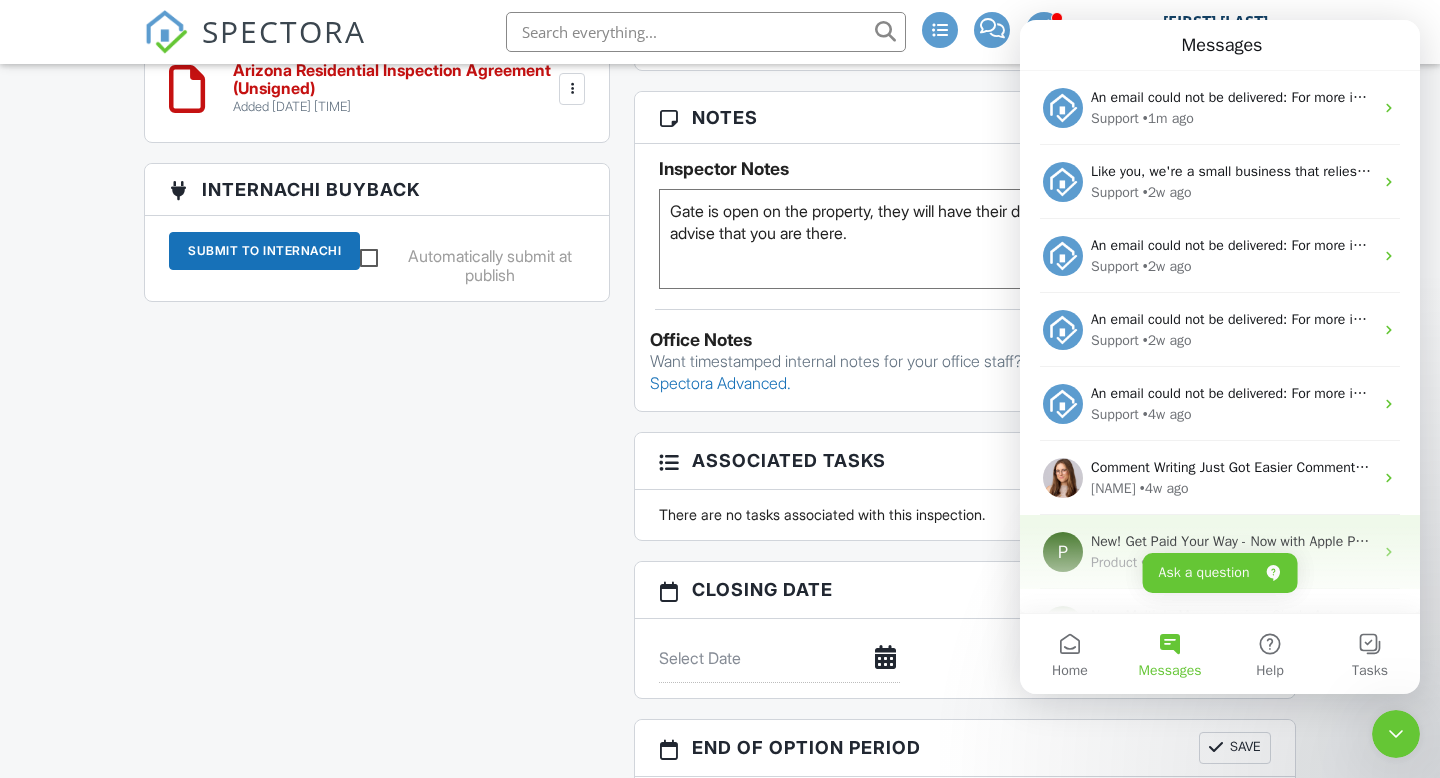 scroll, scrollTop: 0, scrollLeft: 0, axis: both 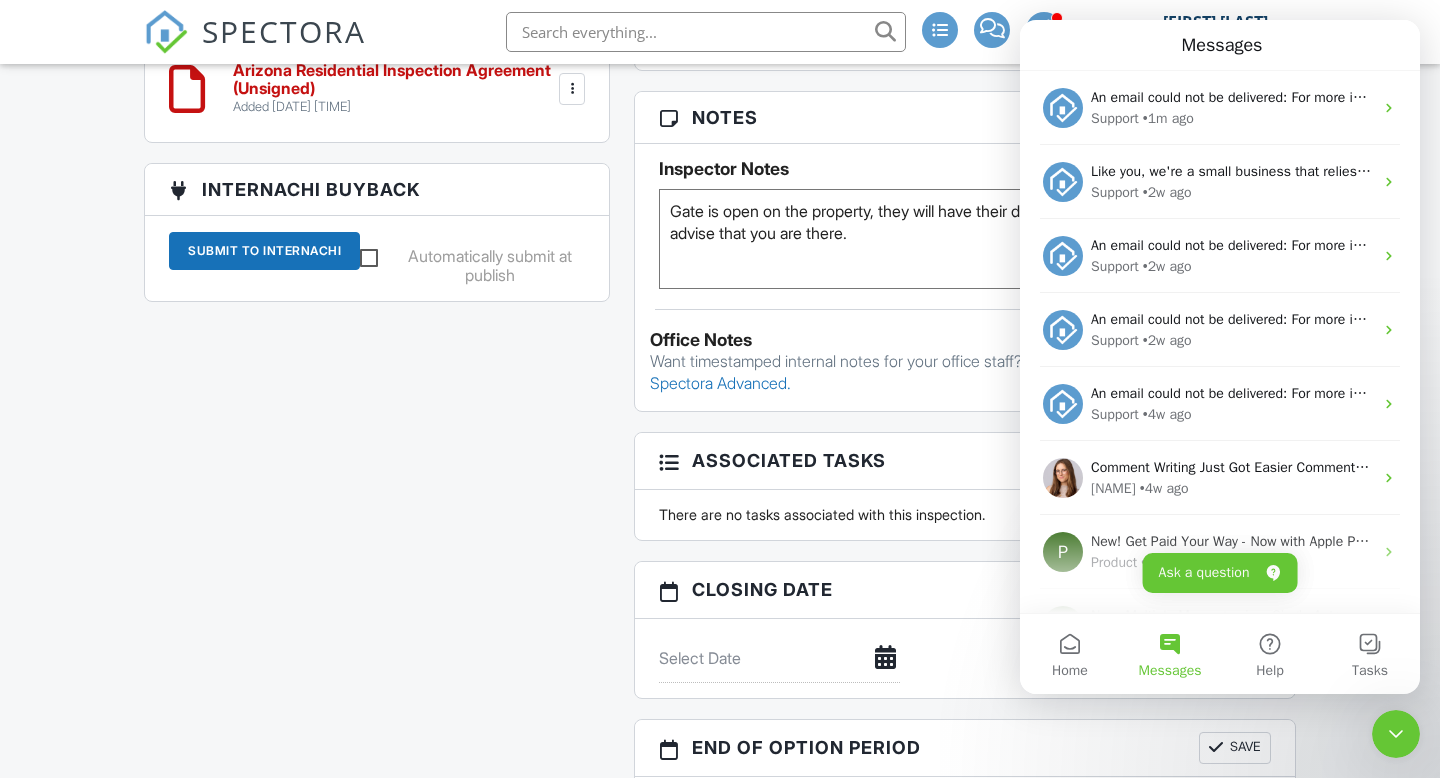 click 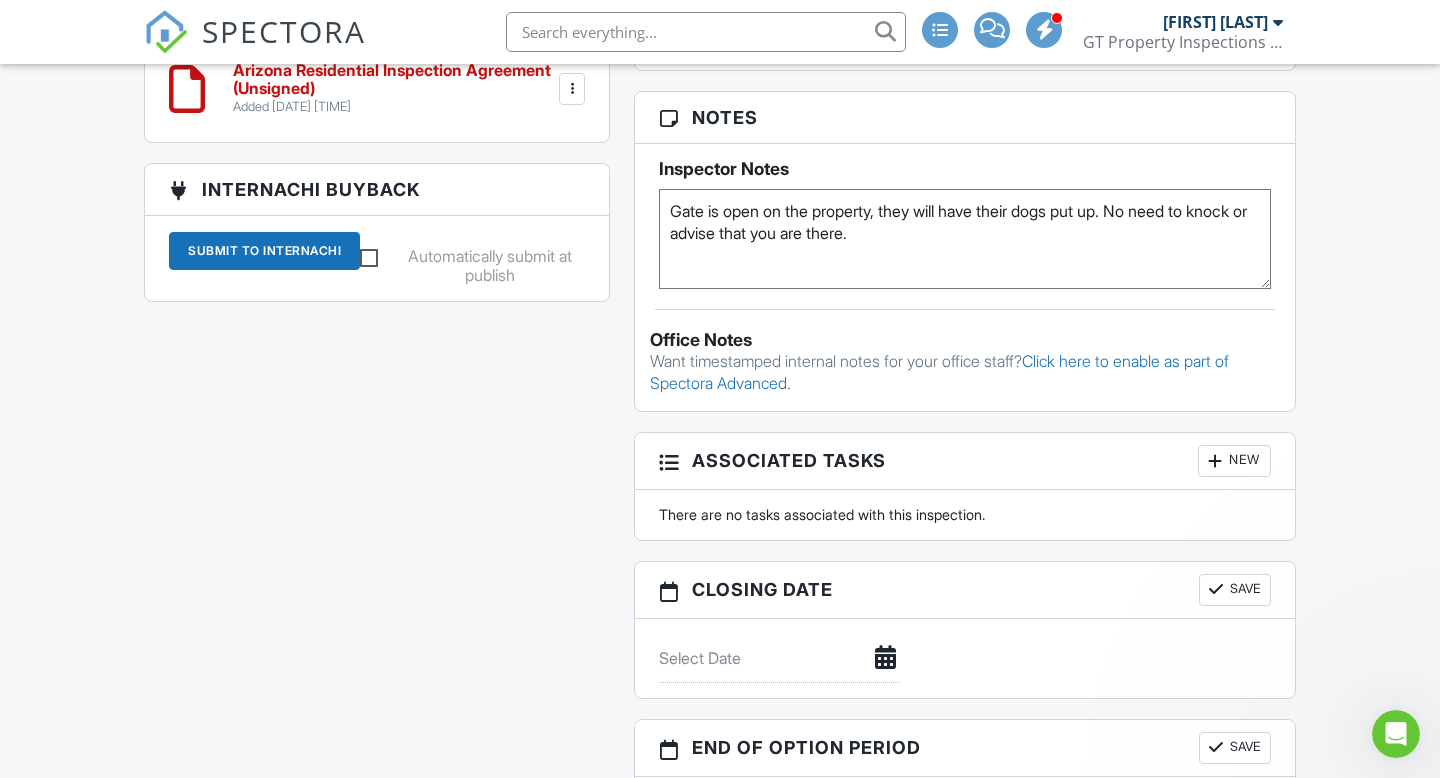 scroll, scrollTop: 0, scrollLeft: 0, axis: both 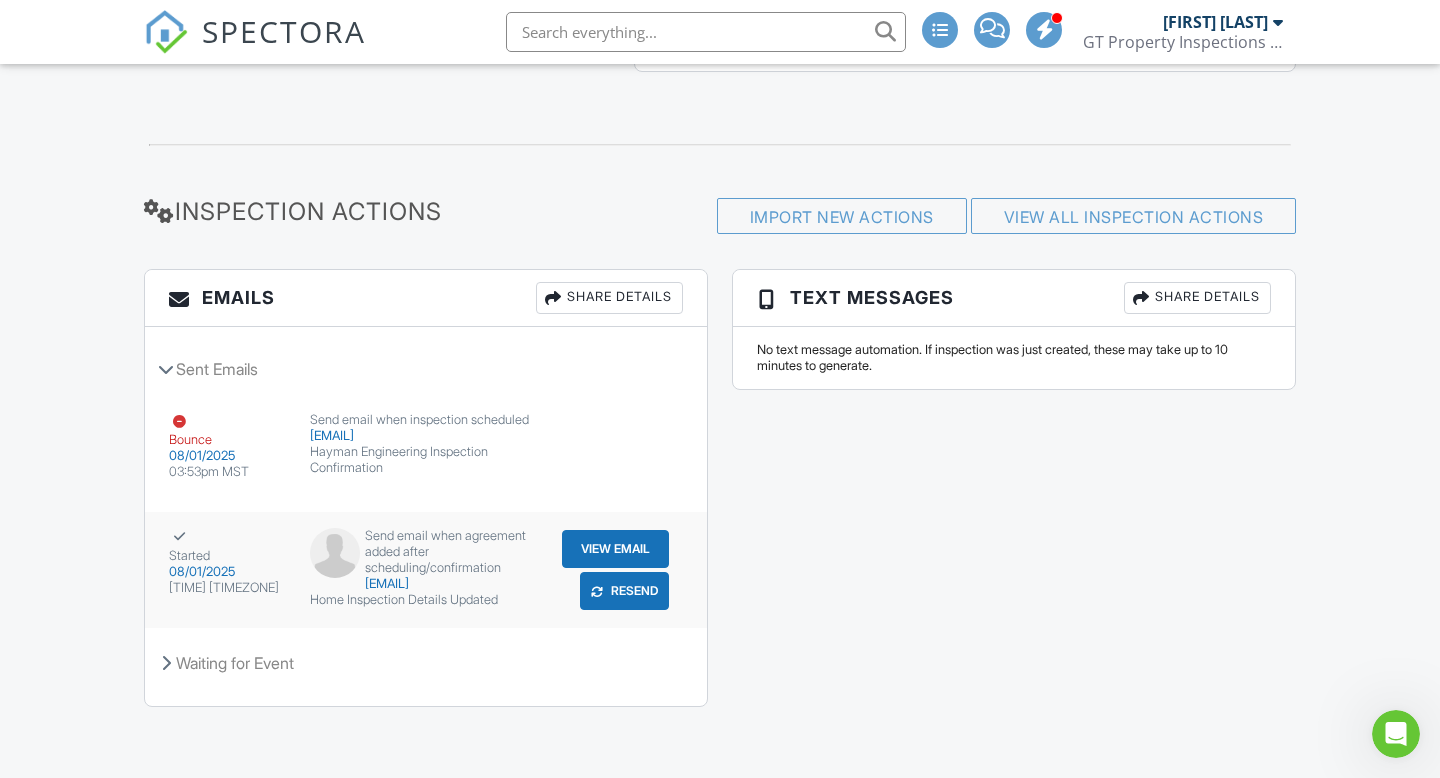 click on "View Email" at bounding box center [615, 549] 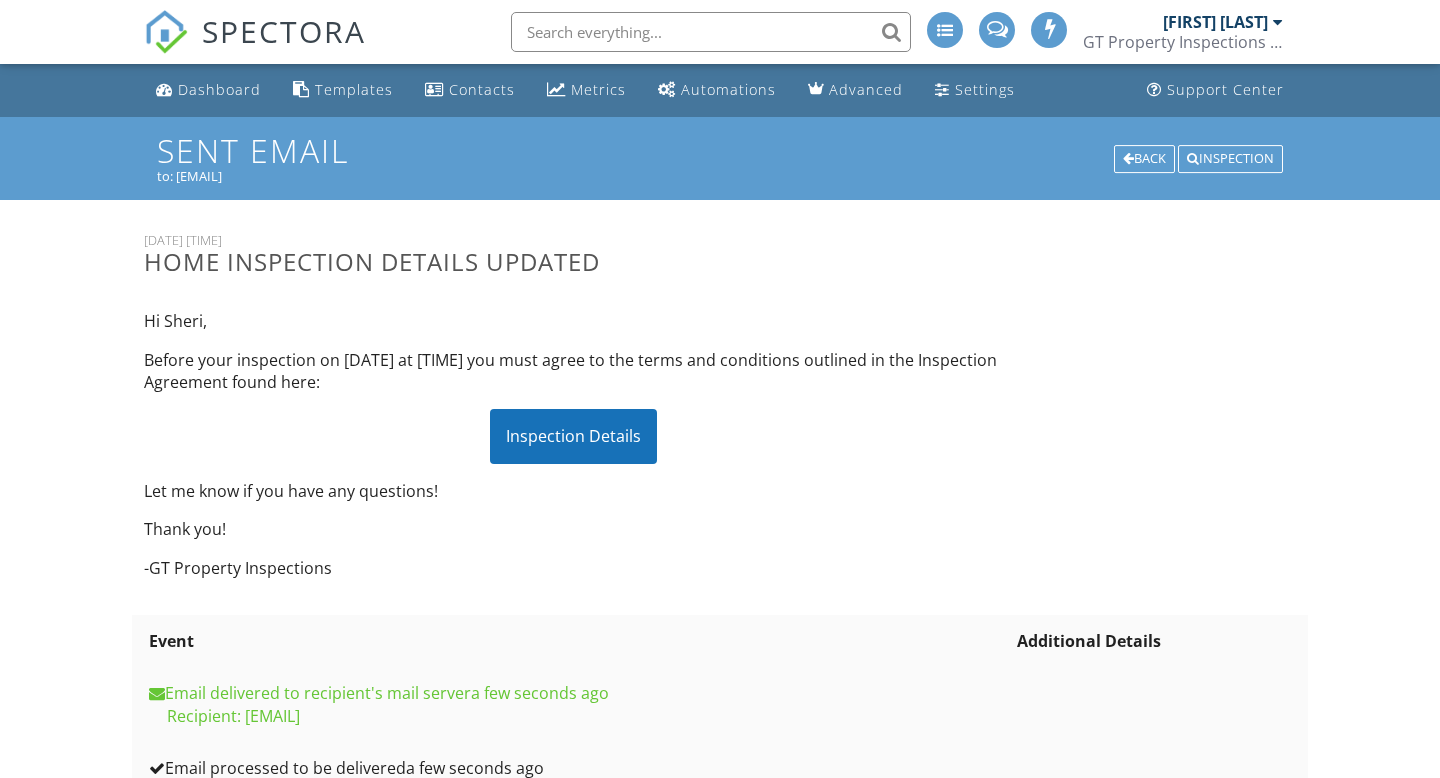 scroll, scrollTop: 0, scrollLeft: 0, axis: both 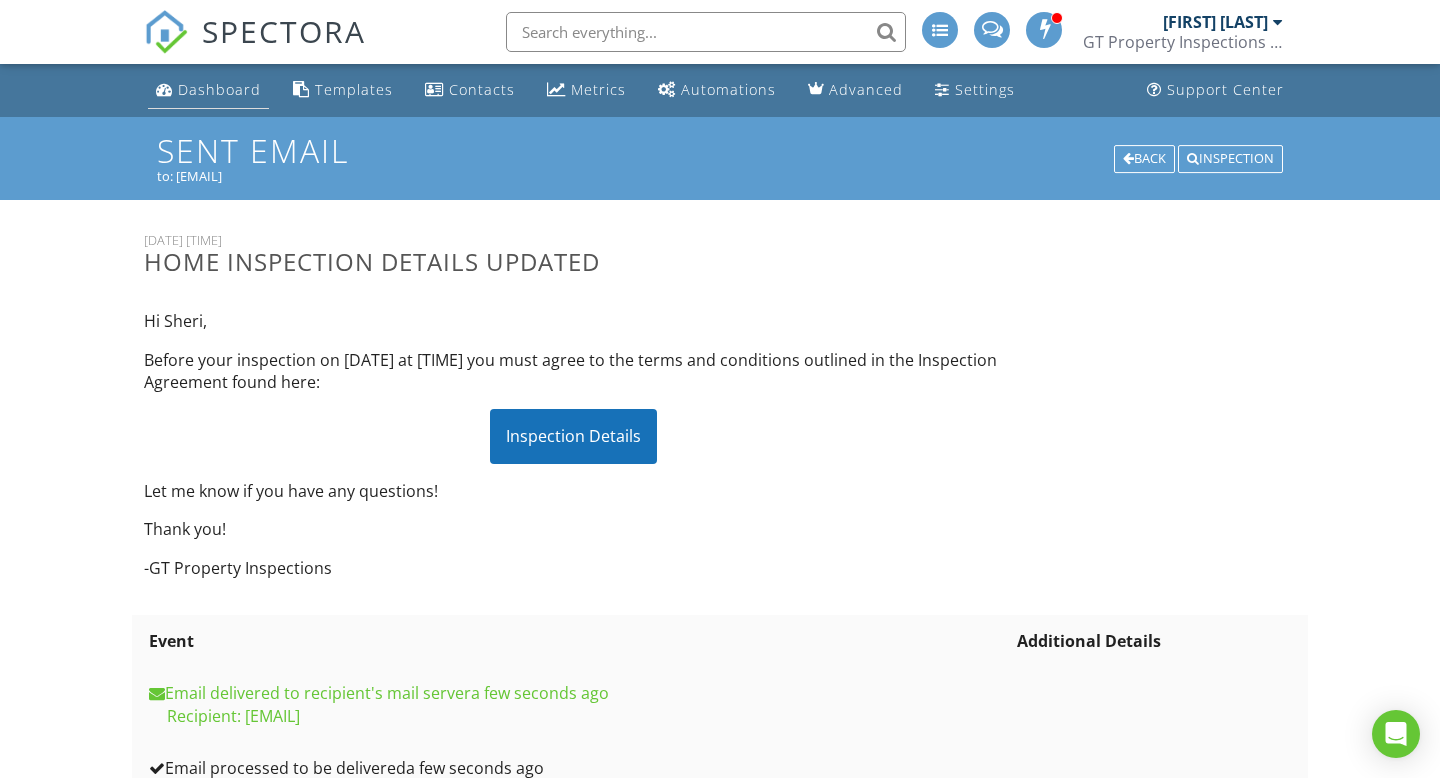 click on "Dashboard" at bounding box center [219, 89] 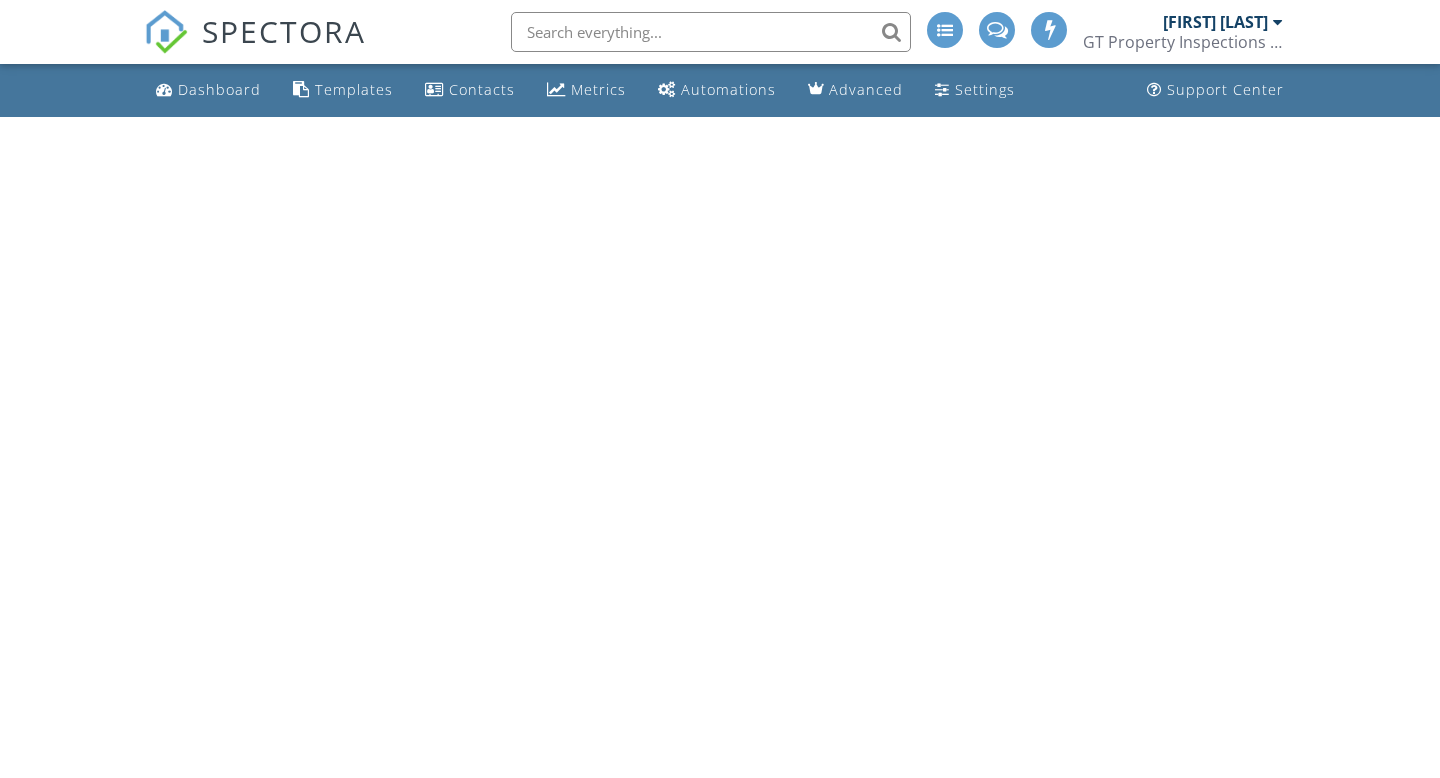 scroll, scrollTop: 0, scrollLeft: 0, axis: both 